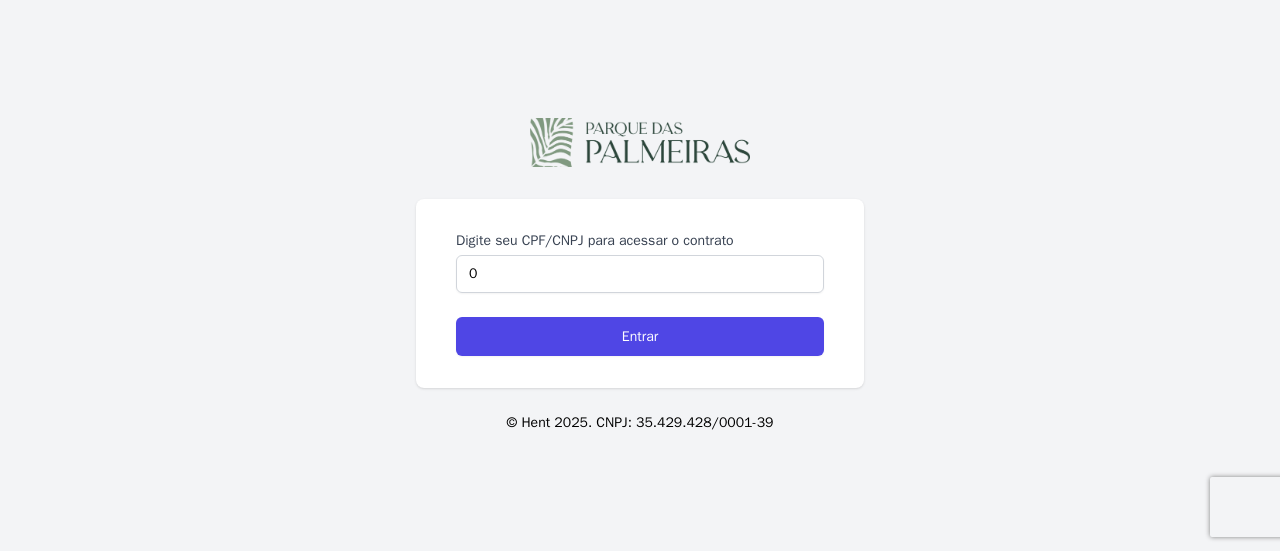scroll, scrollTop: 0, scrollLeft: 0, axis: both 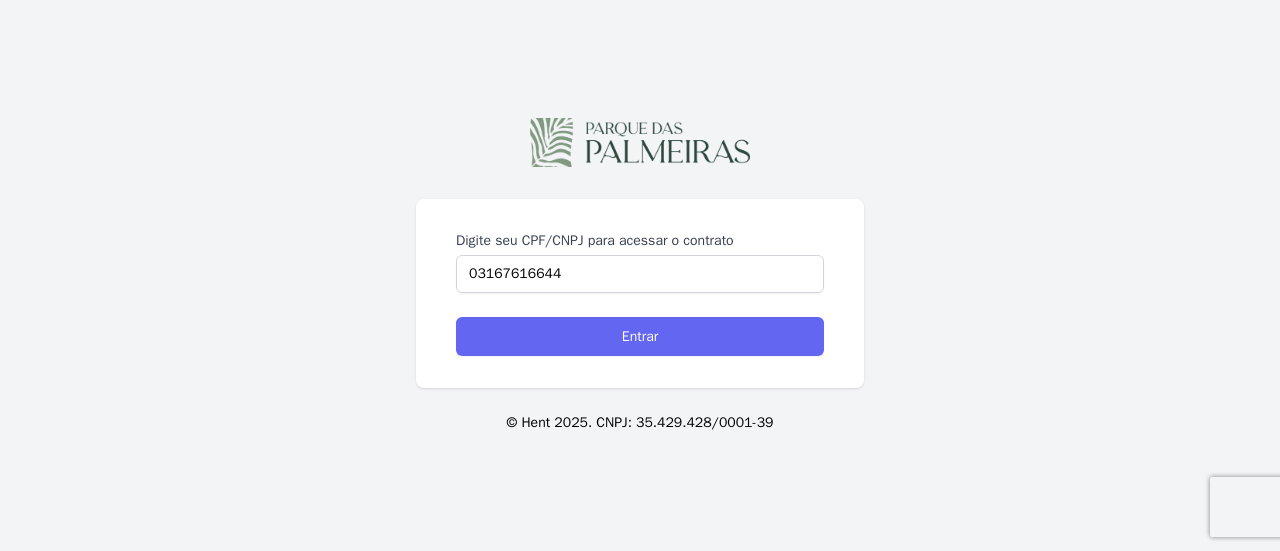 type on "03167616644" 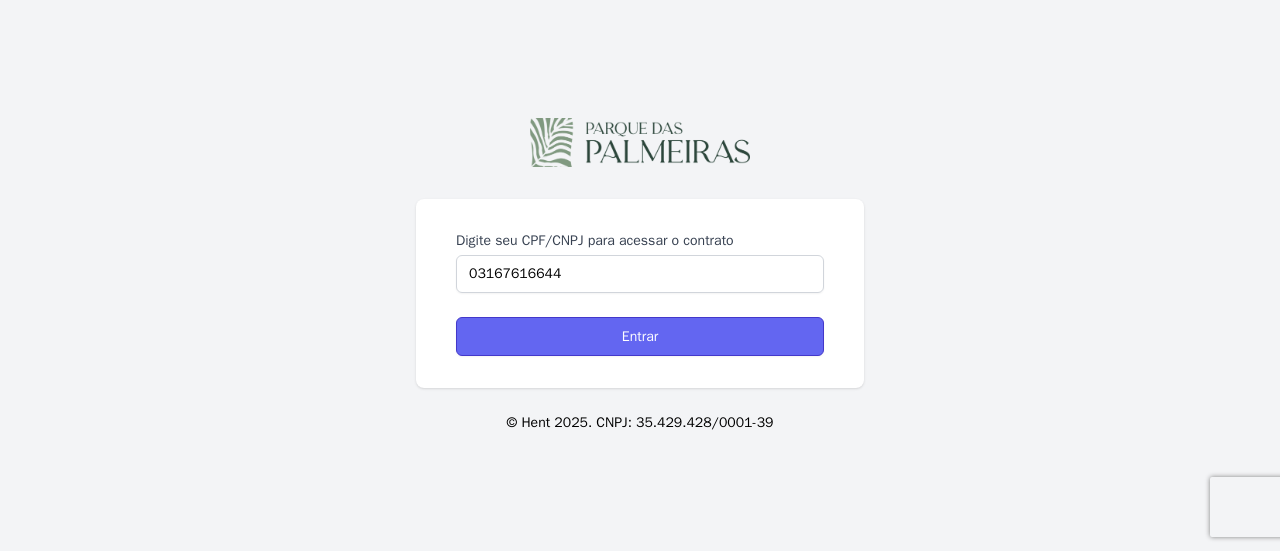 click on "Entrar" at bounding box center [640, 336] 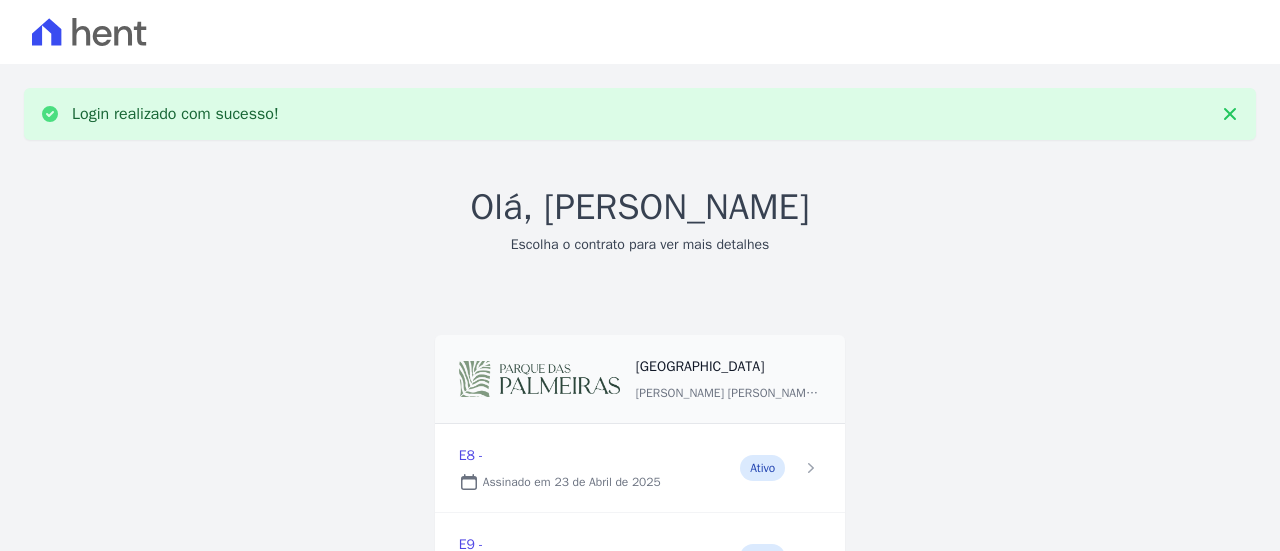 scroll, scrollTop: 0, scrollLeft: 0, axis: both 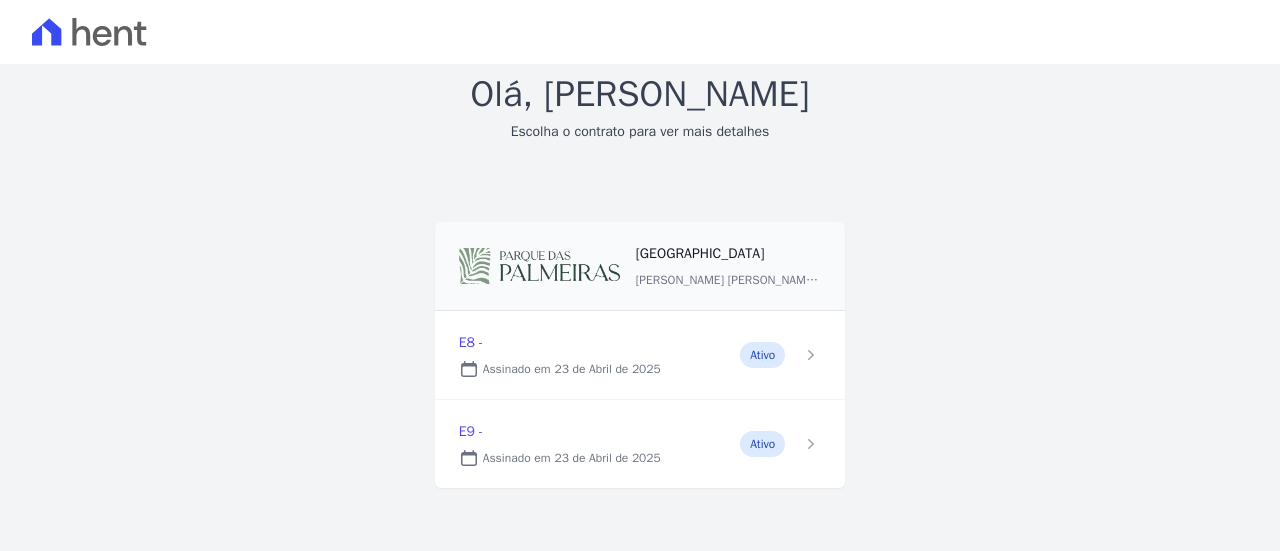 click at bounding box center (640, 355) 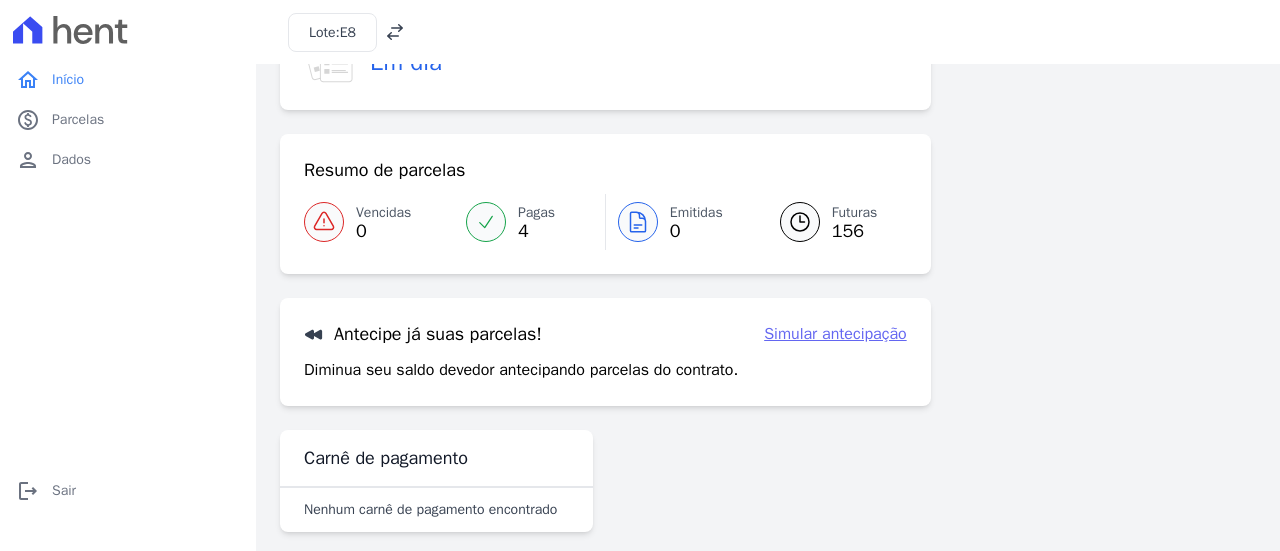 scroll, scrollTop: 136, scrollLeft: 0, axis: vertical 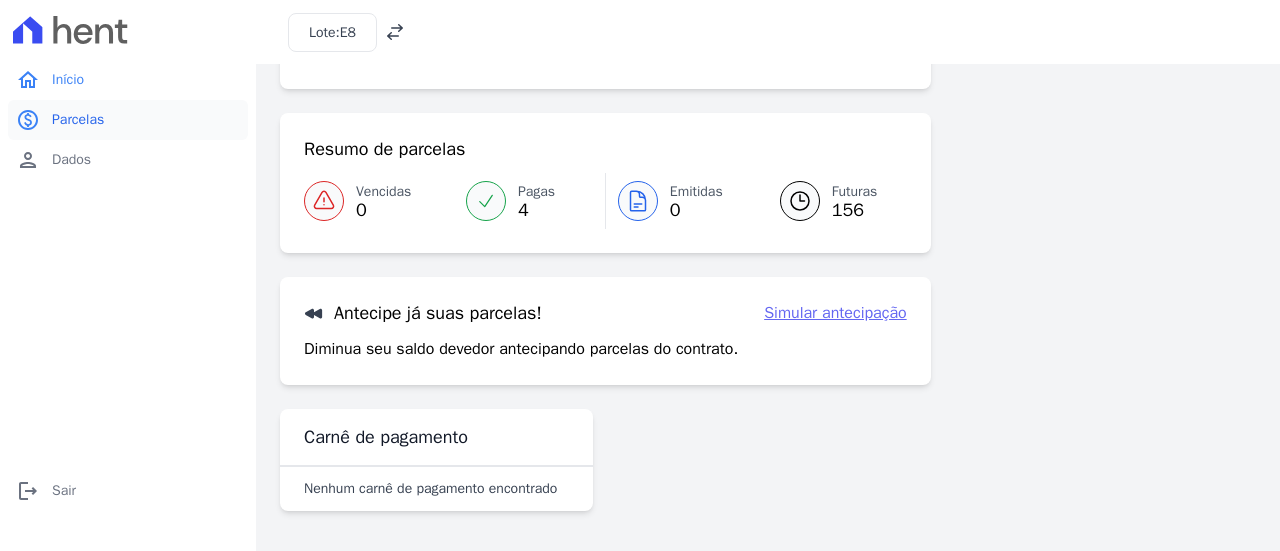 click on "Parcelas" at bounding box center [78, 120] 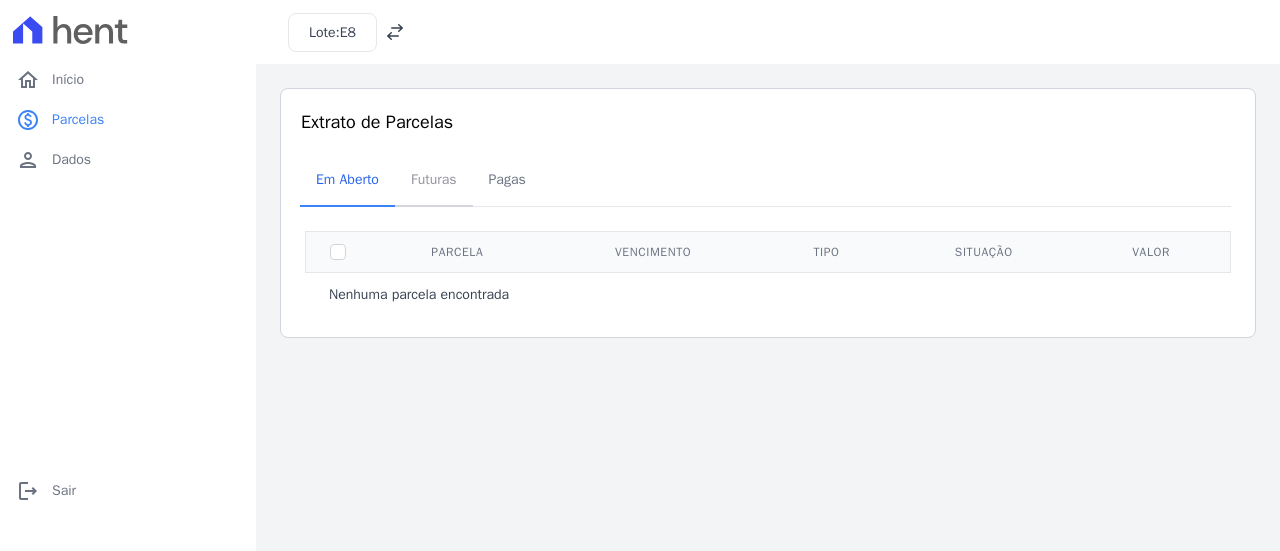 click on "Futuras" at bounding box center [434, 179] 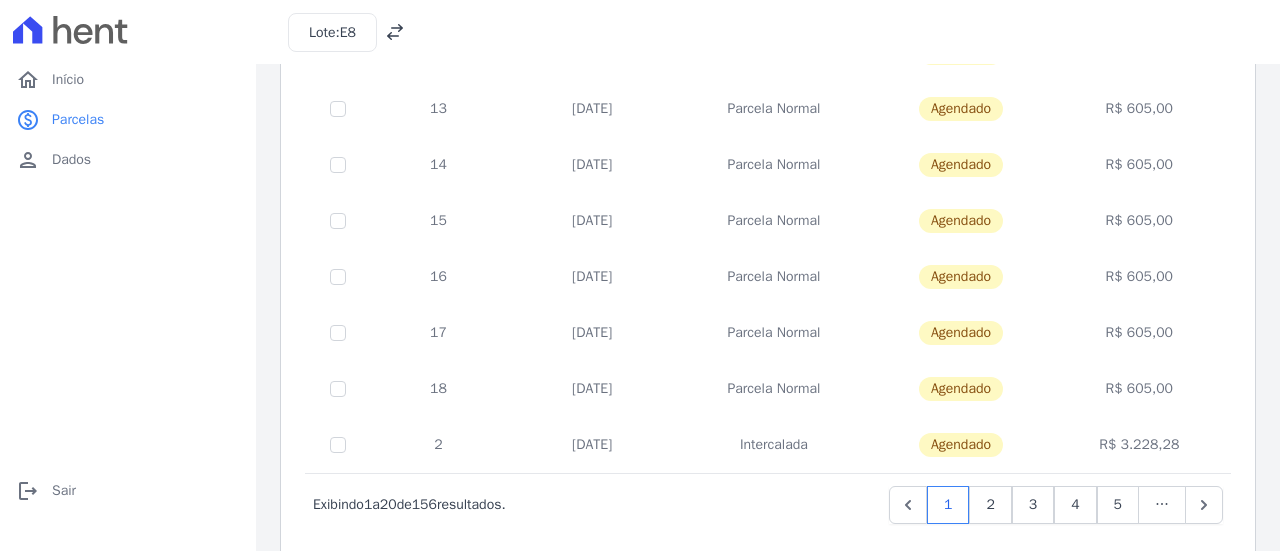 scroll, scrollTop: 954, scrollLeft: 0, axis: vertical 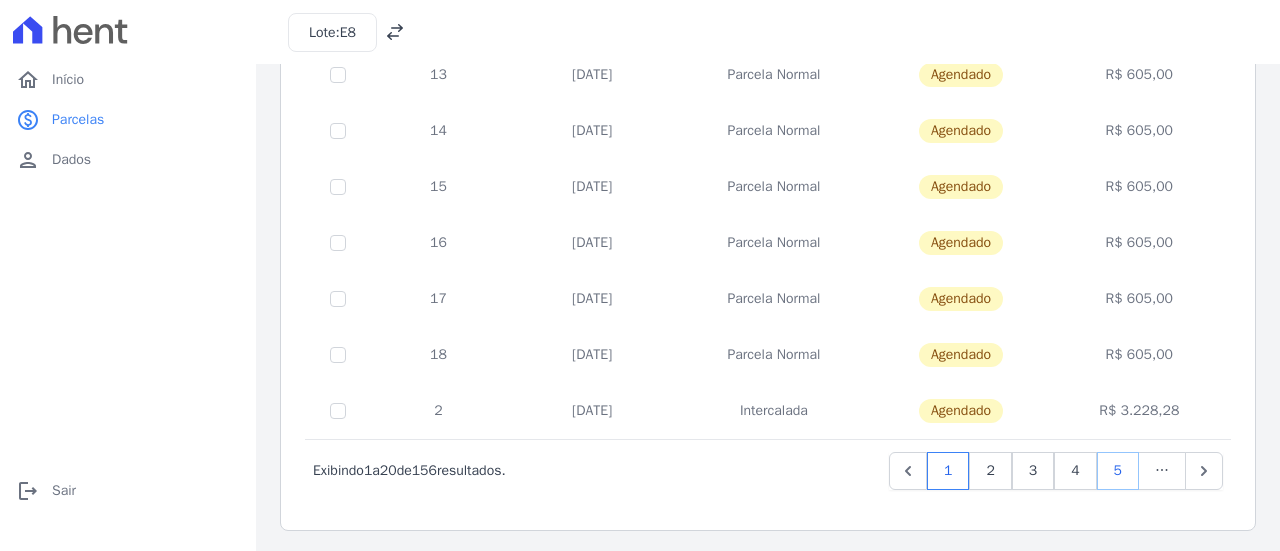 click on "5" at bounding box center [1118, 471] 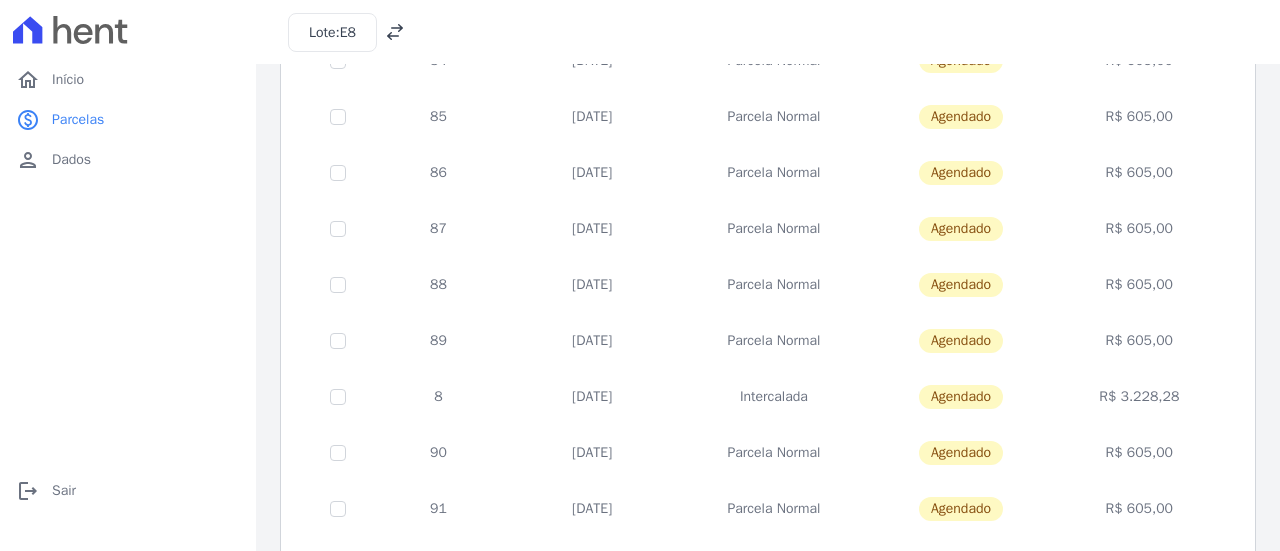 scroll, scrollTop: 954, scrollLeft: 0, axis: vertical 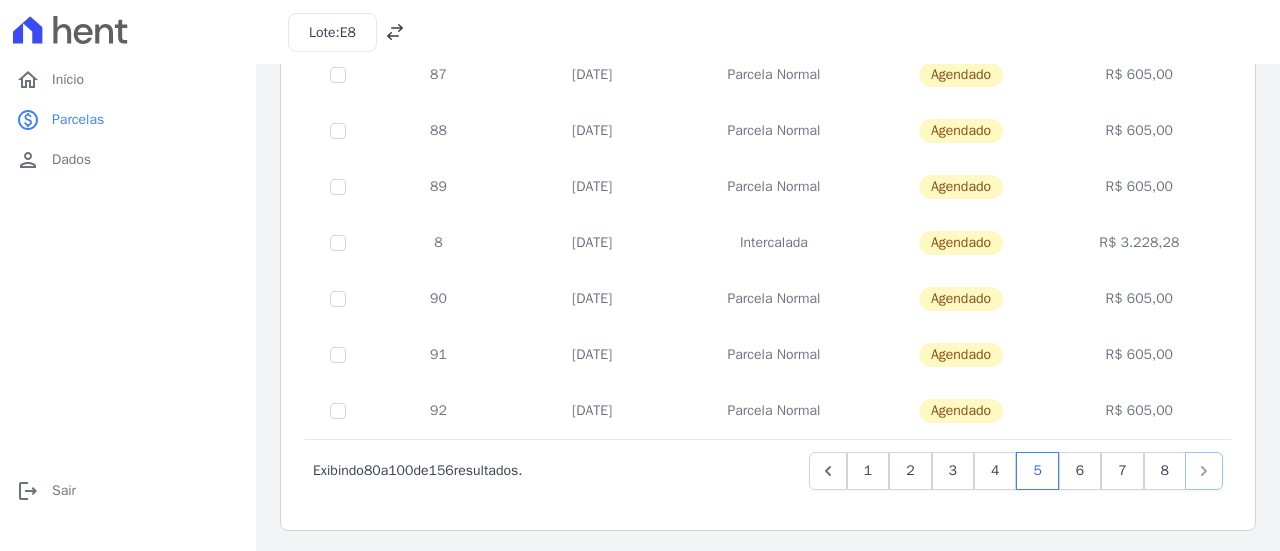 click 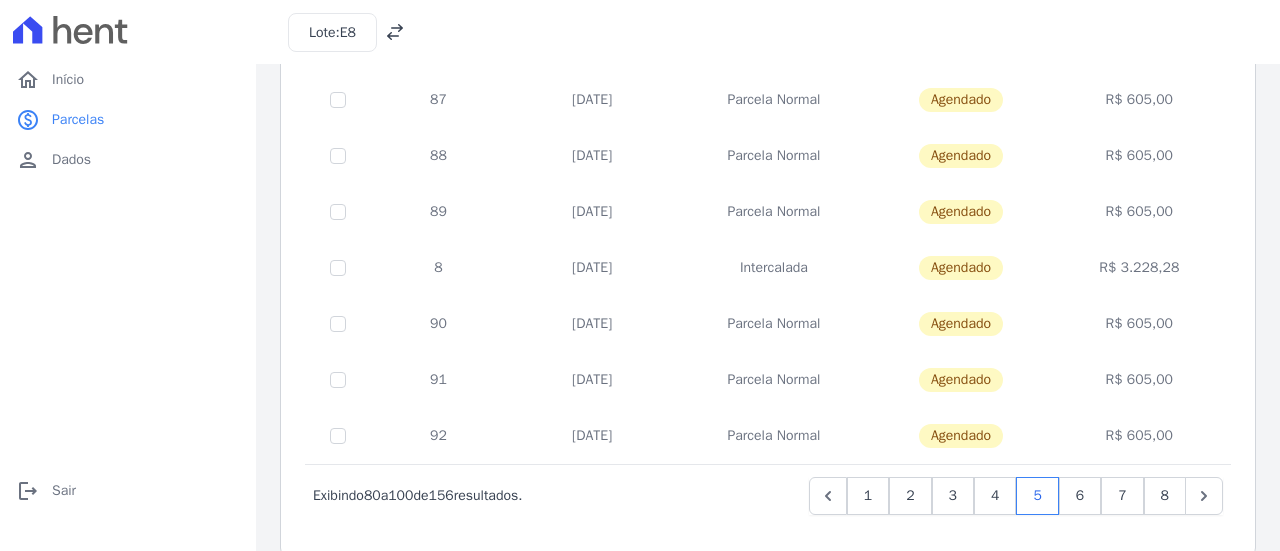 scroll, scrollTop: 954, scrollLeft: 0, axis: vertical 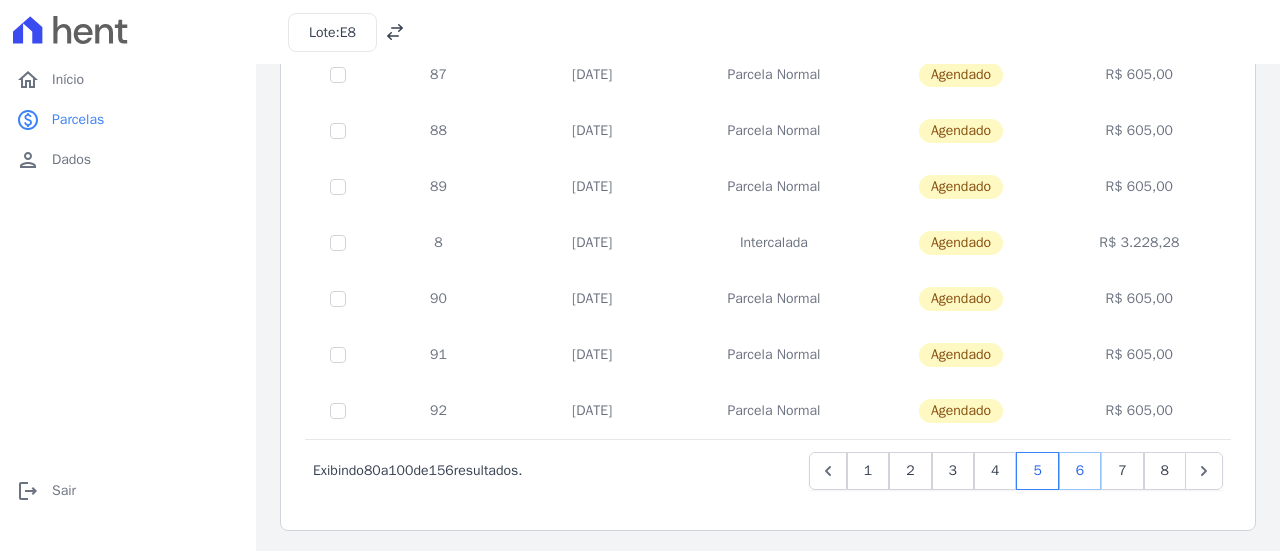 click on "6" at bounding box center [1080, 471] 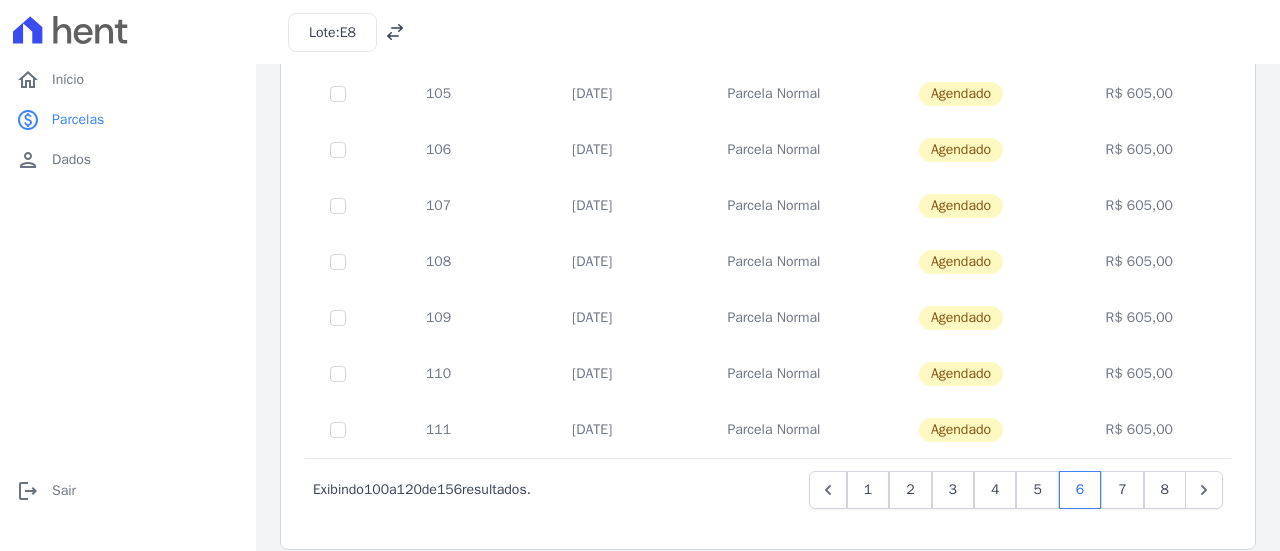 scroll, scrollTop: 954, scrollLeft: 0, axis: vertical 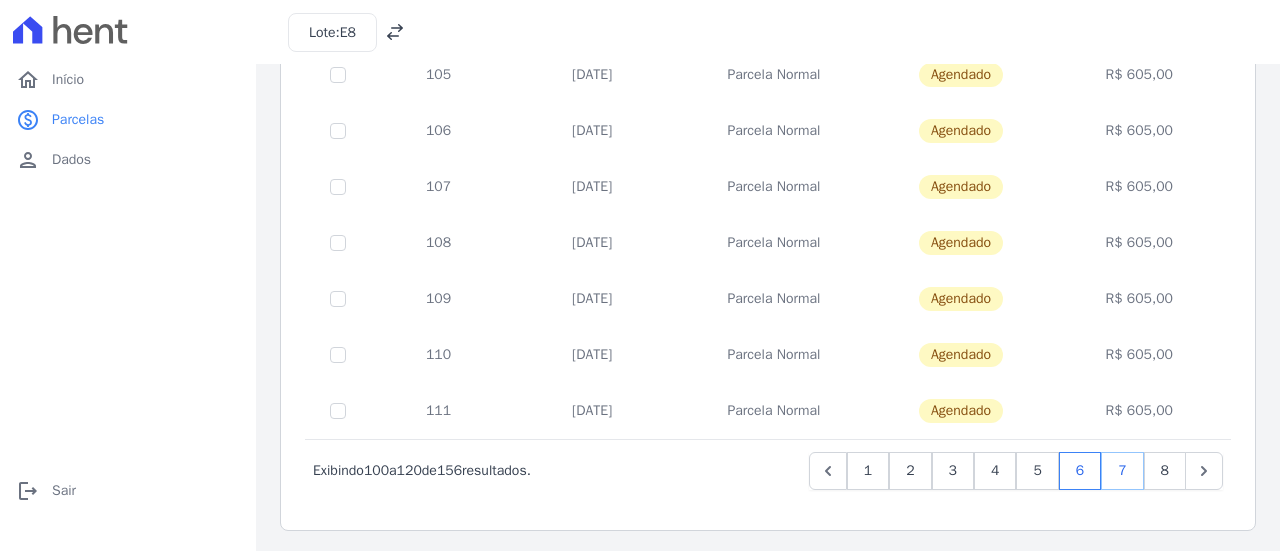 click on "7" at bounding box center [1122, 471] 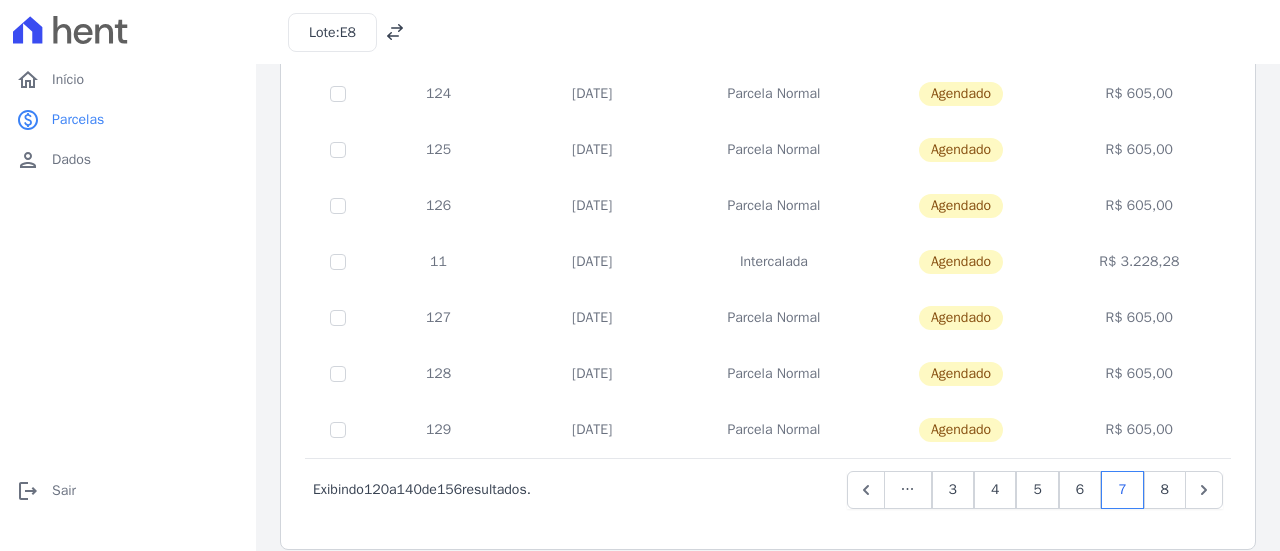 scroll, scrollTop: 954, scrollLeft: 0, axis: vertical 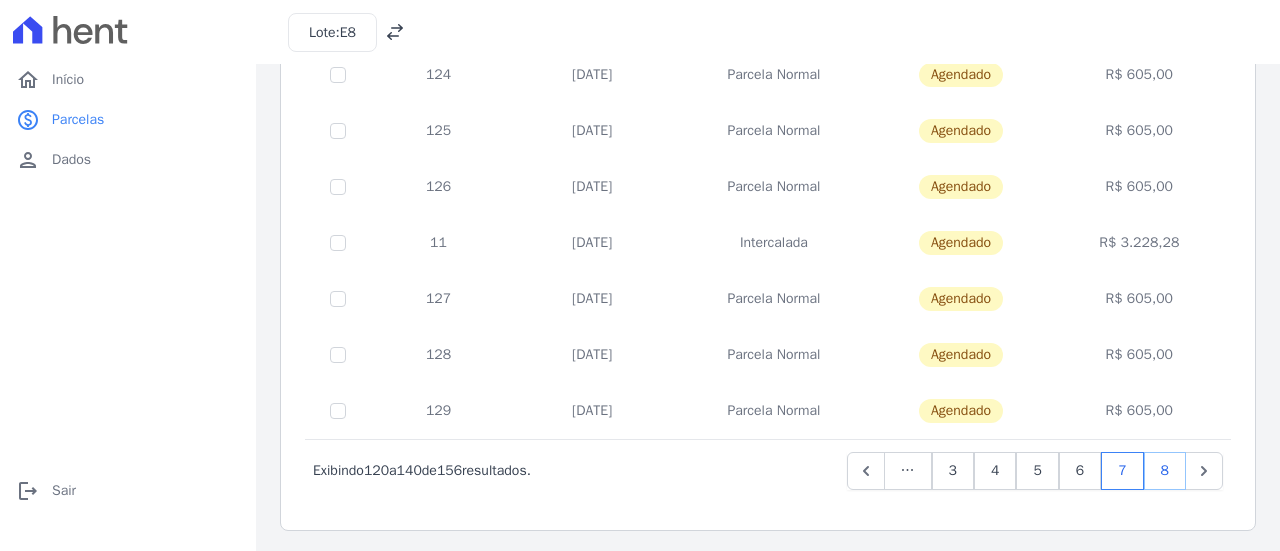 click on "8" at bounding box center (1165, 471) 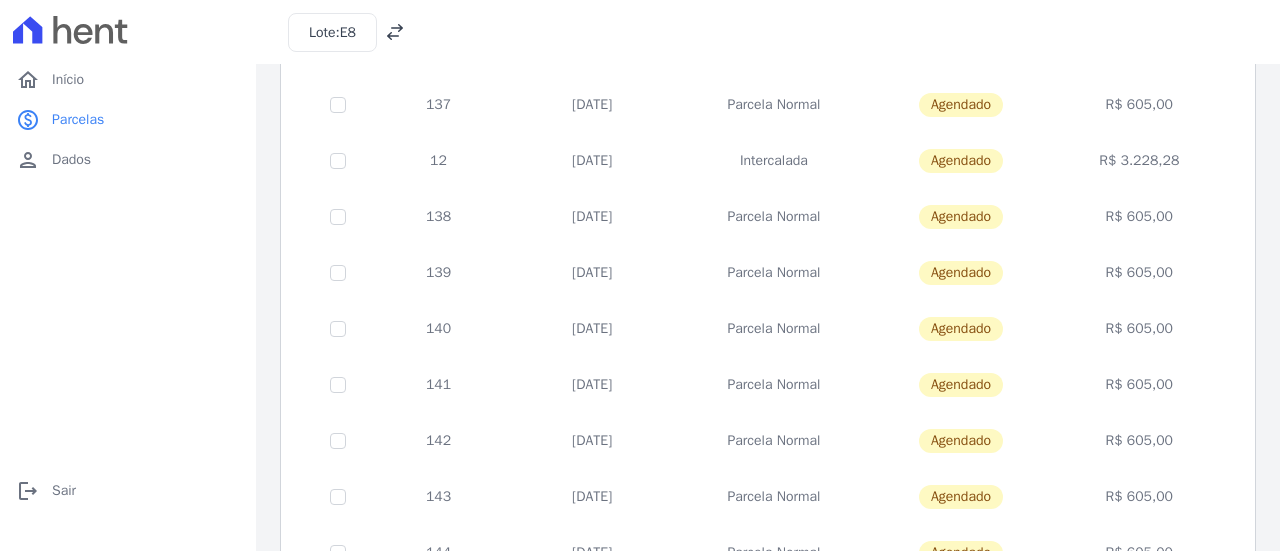 scroll, scrollTop: 730, scrollLeft: 0, axis: vertical 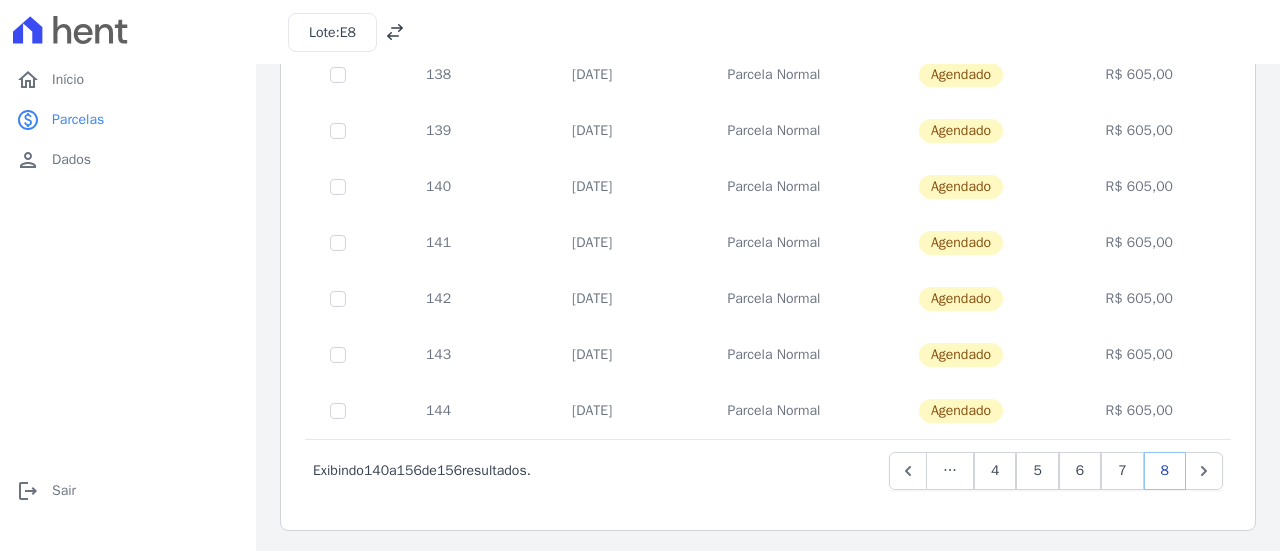 click on "8" at bounding box center [1165, 471] 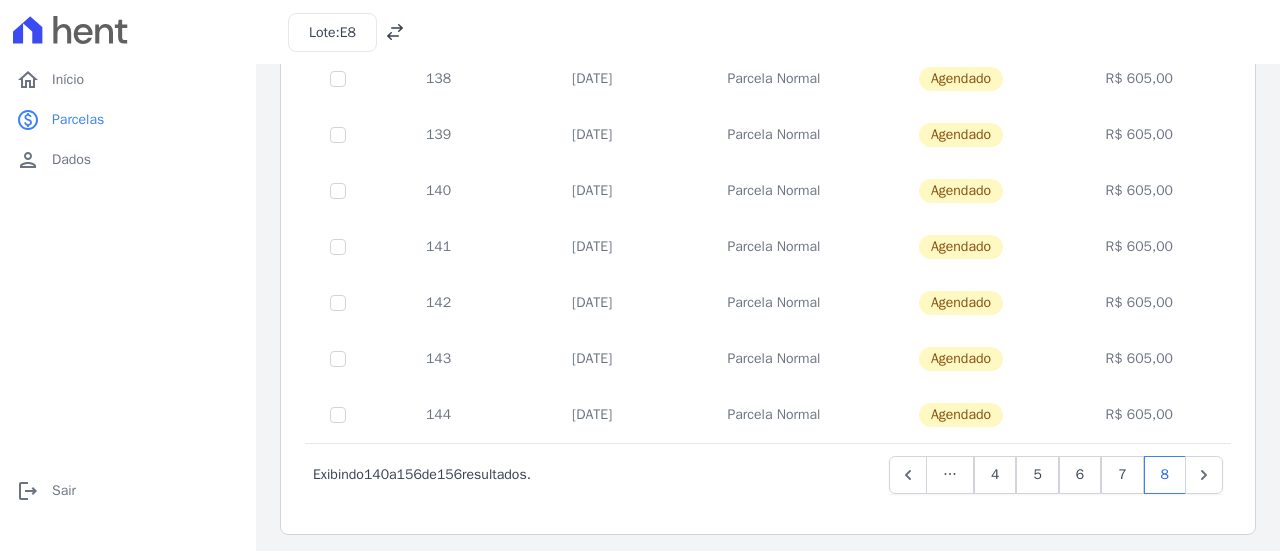 scroll, scrollTop: 730, scrollLeft: 0, axis: vertical 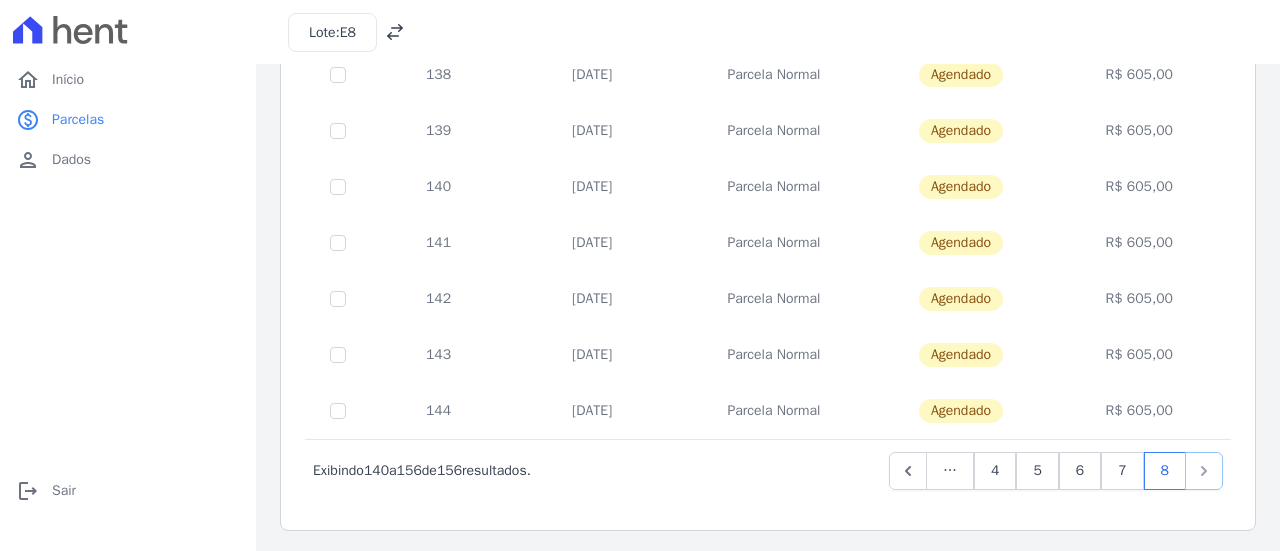 click 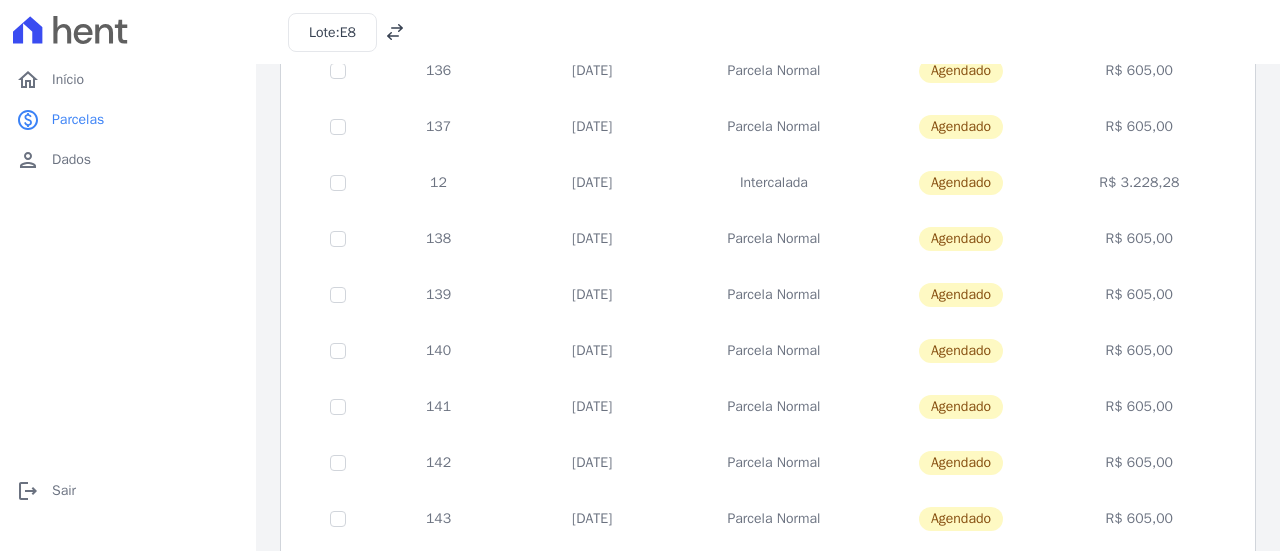 scroll, scrollTop: 730, scrollLeft: 0, axis: vertical 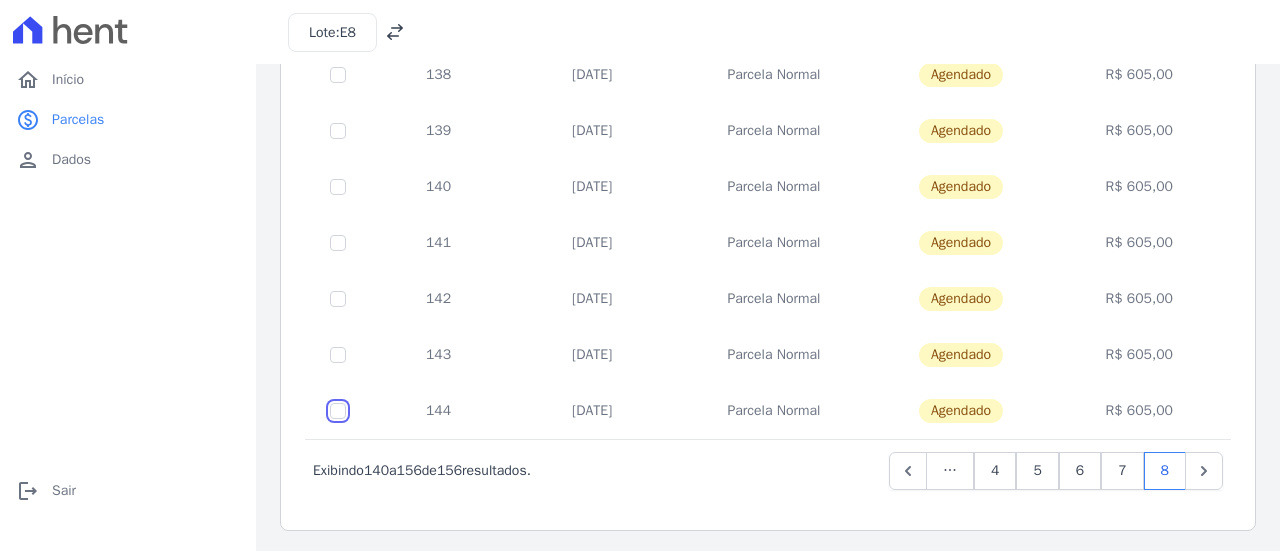 click at bounding box center (338, -429) 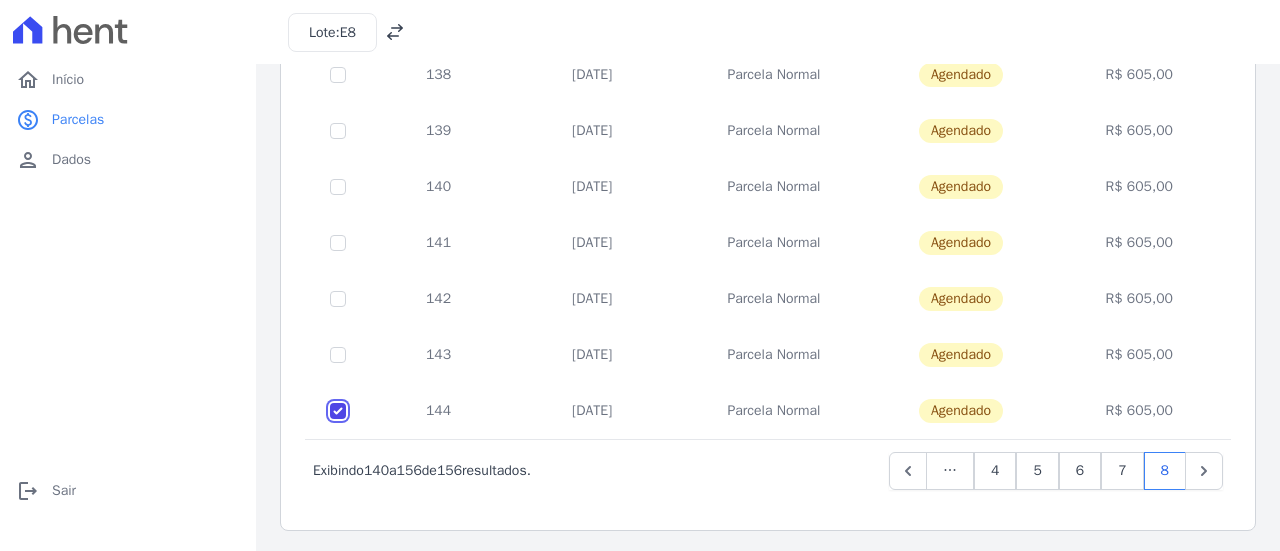 checkbox on "true" 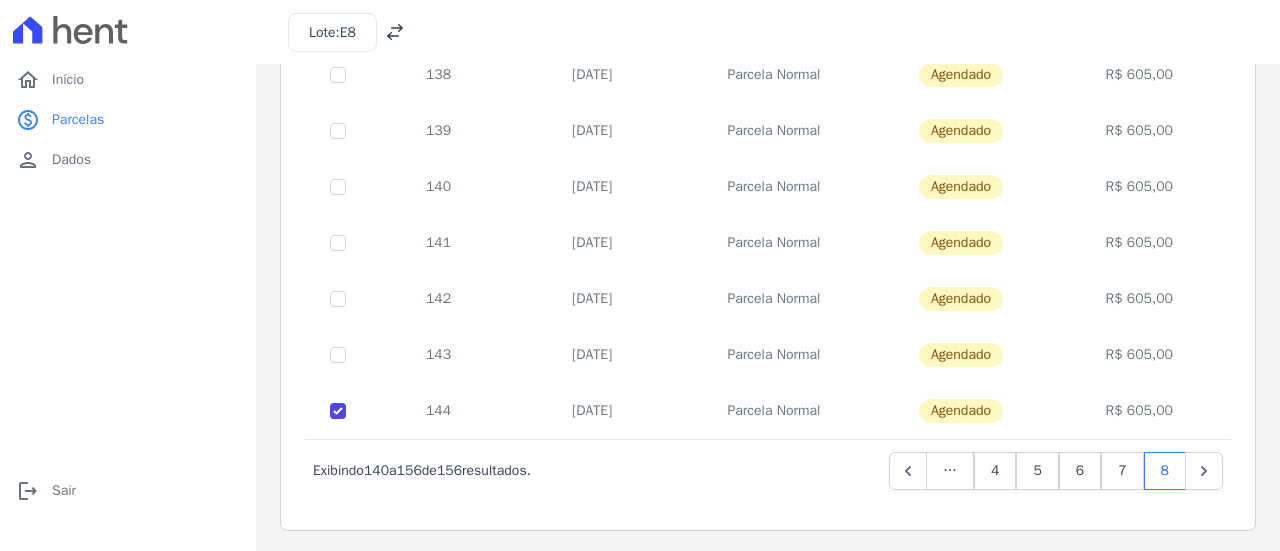 click on "Agendado" at bounding box center [961, 411] 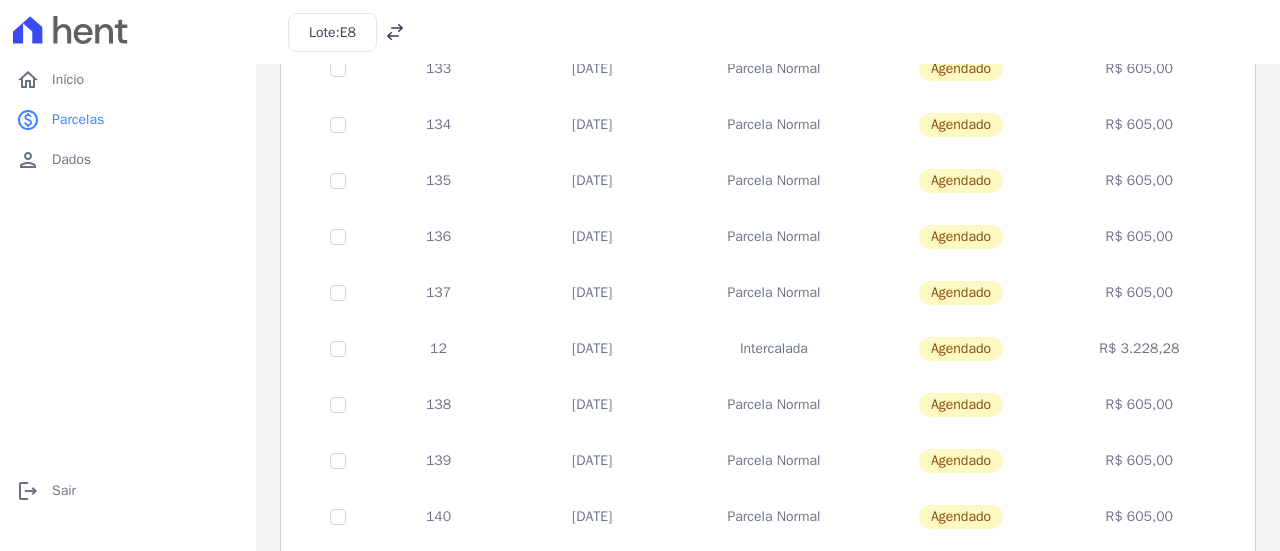 scroll, scrollTop: 700, scrollLeft: 0, axis: vertical 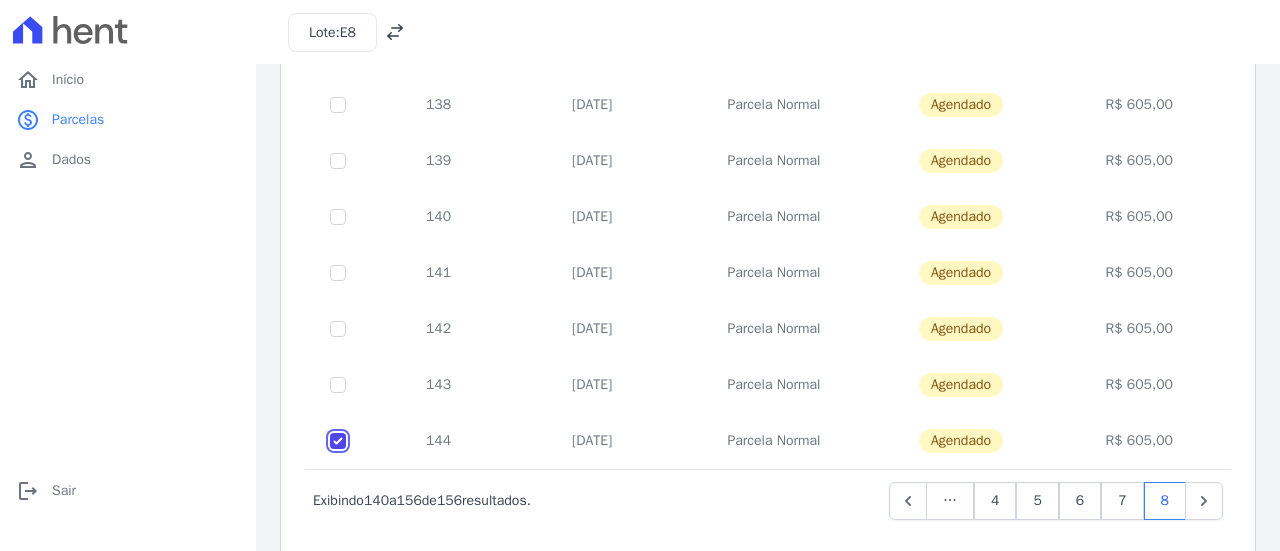 click at bounding box center (338, -399) 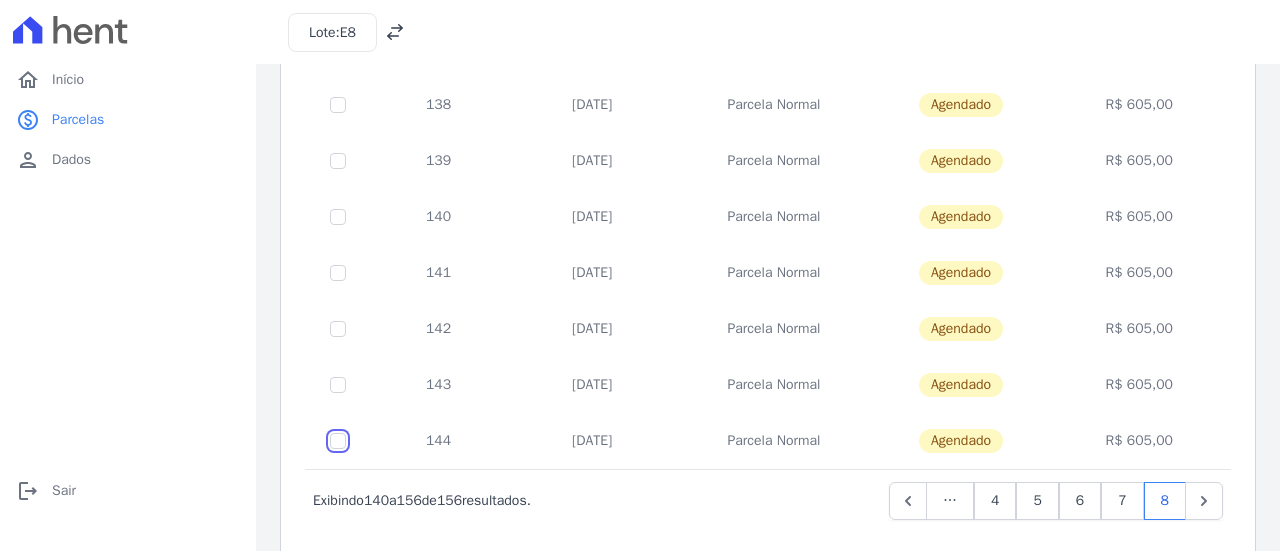 checkbox on "false" 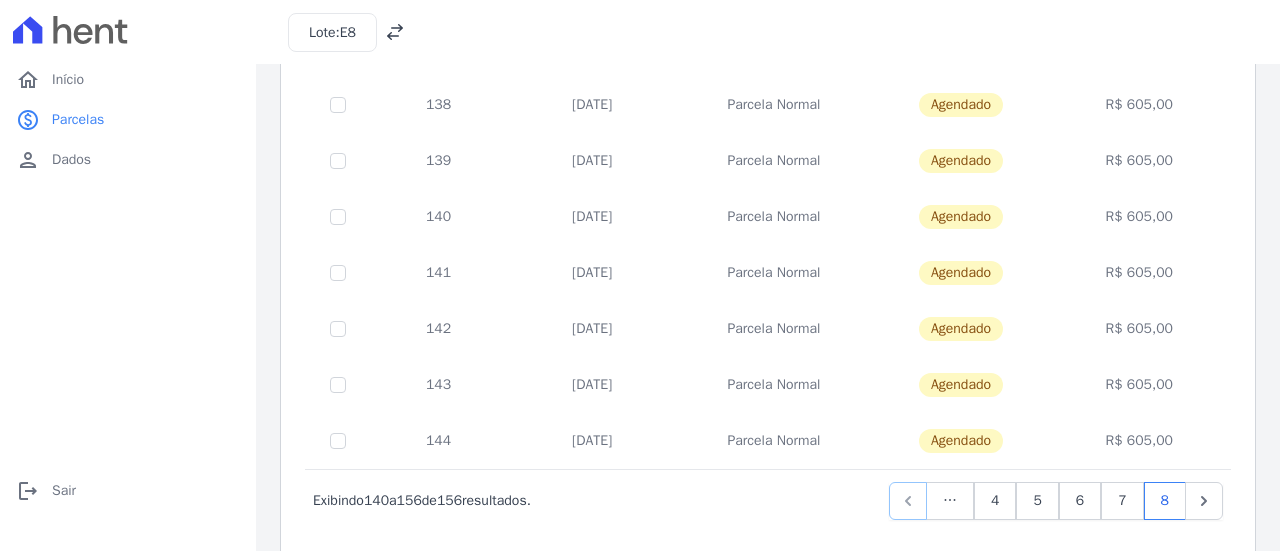 click 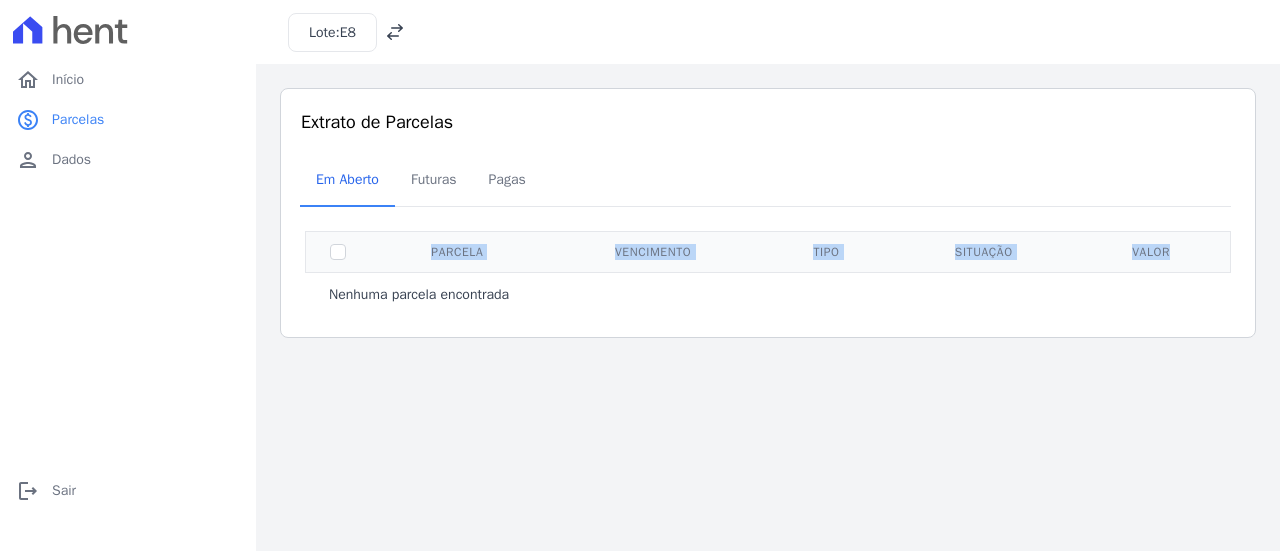 click on "Listagem de parcelas
Baixar PDF
Extrato de Parcelas
Em Aberto
Futuras
Pagas
0
selecionada(s)
Nenhuma parcela encontrada
Parcela
Vencimento
Tipo
Situação
Valor" at bounding box center [768, 307] 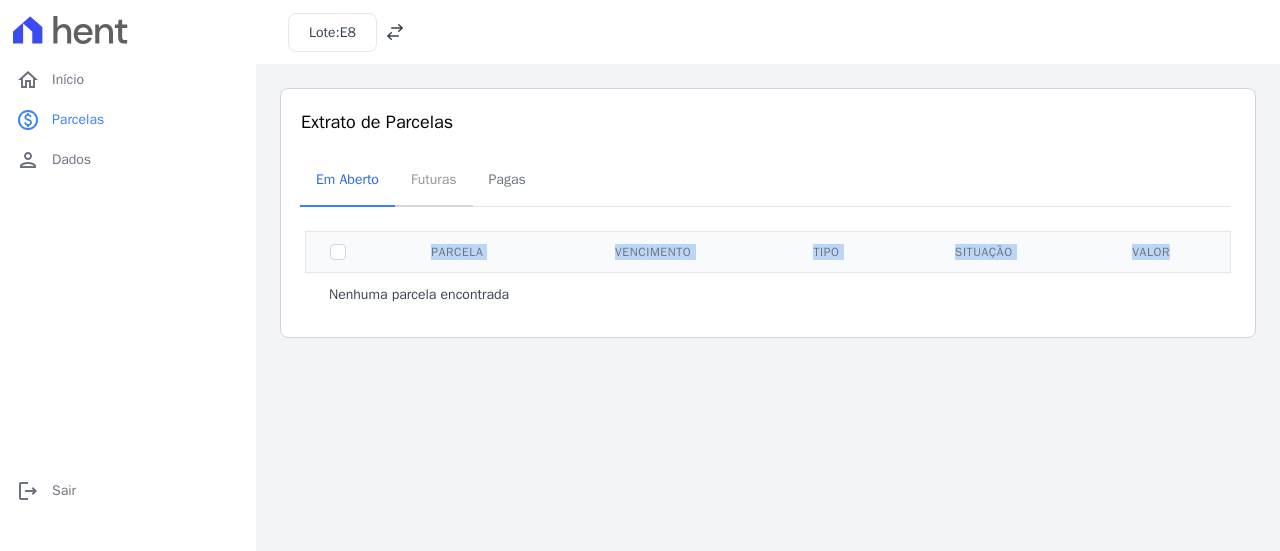 click on "Futuras" at bounding box center [434, 179] 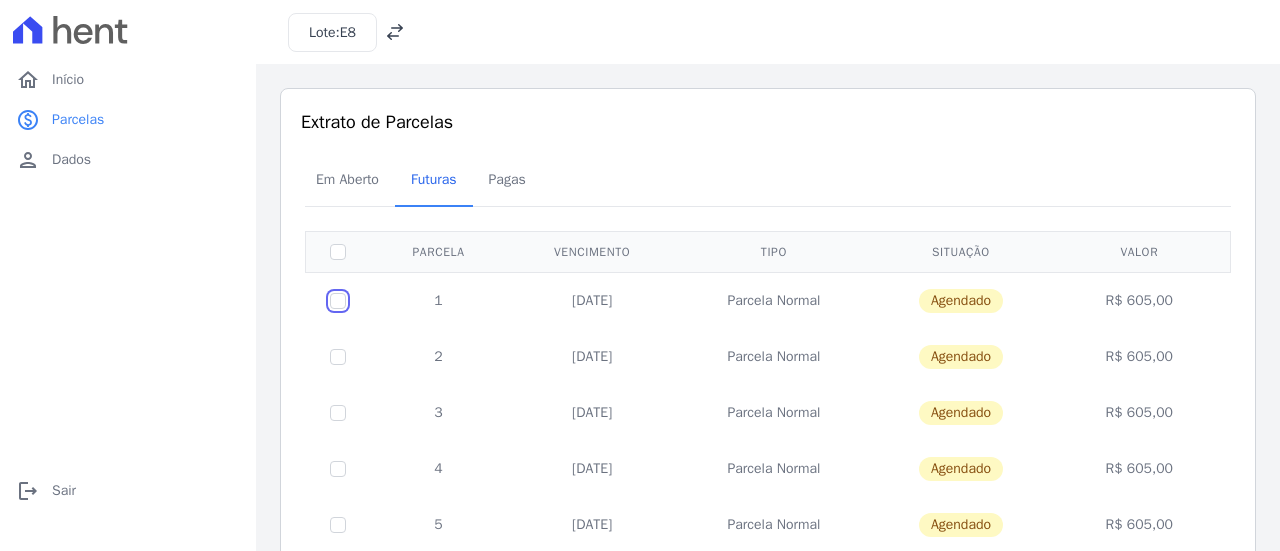 click at bounding box center (338, 301) 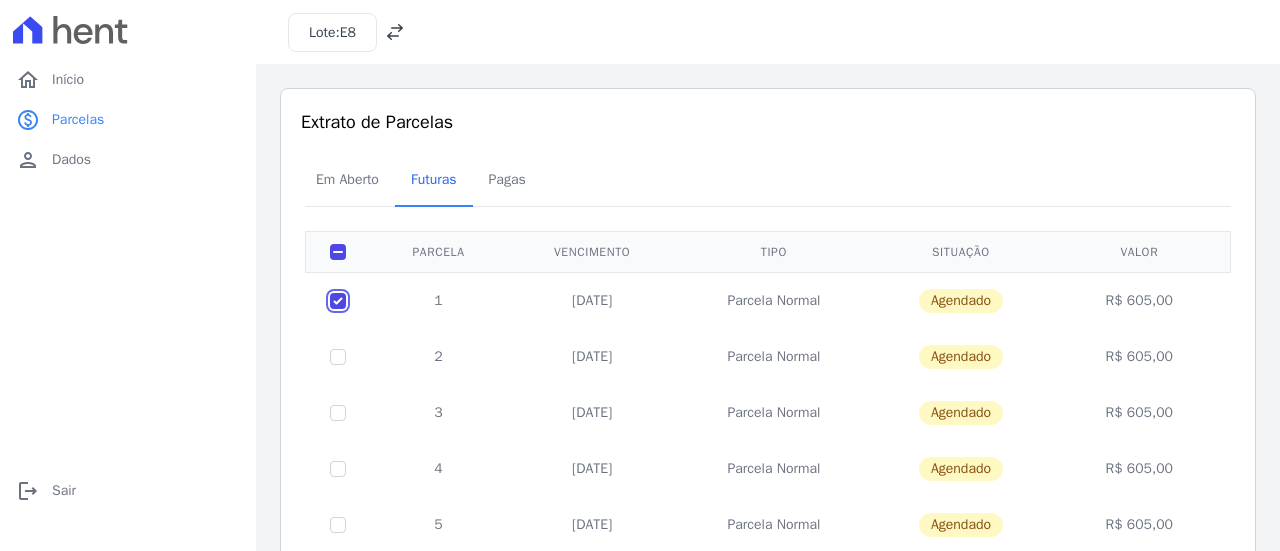 checkbox on "true" 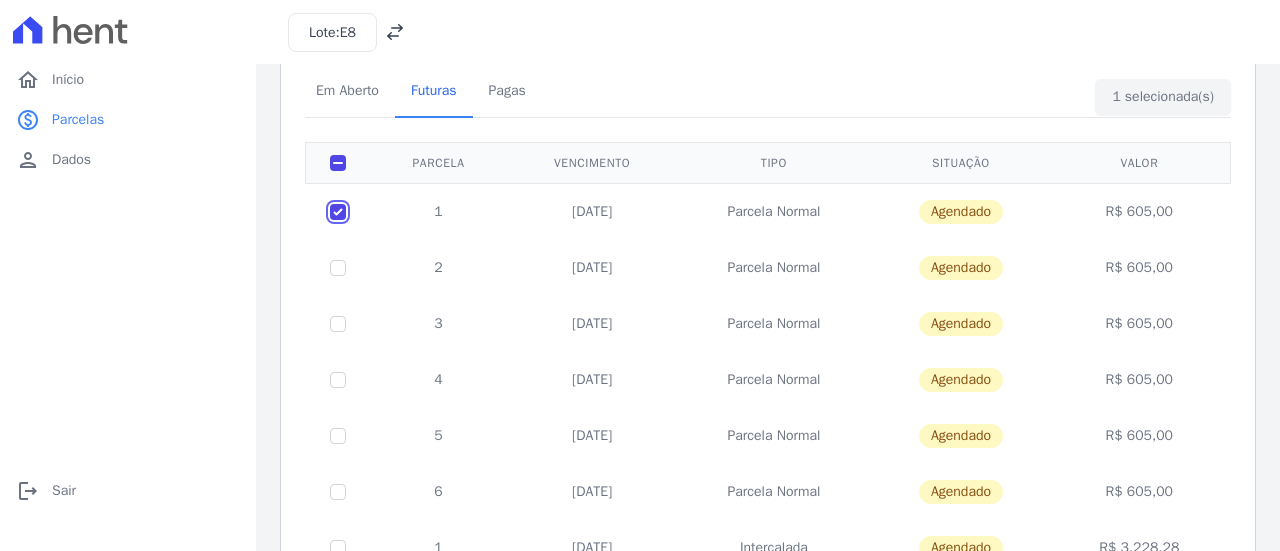scroll, scrollTop: 0, scrollLeft: 0, axis: both 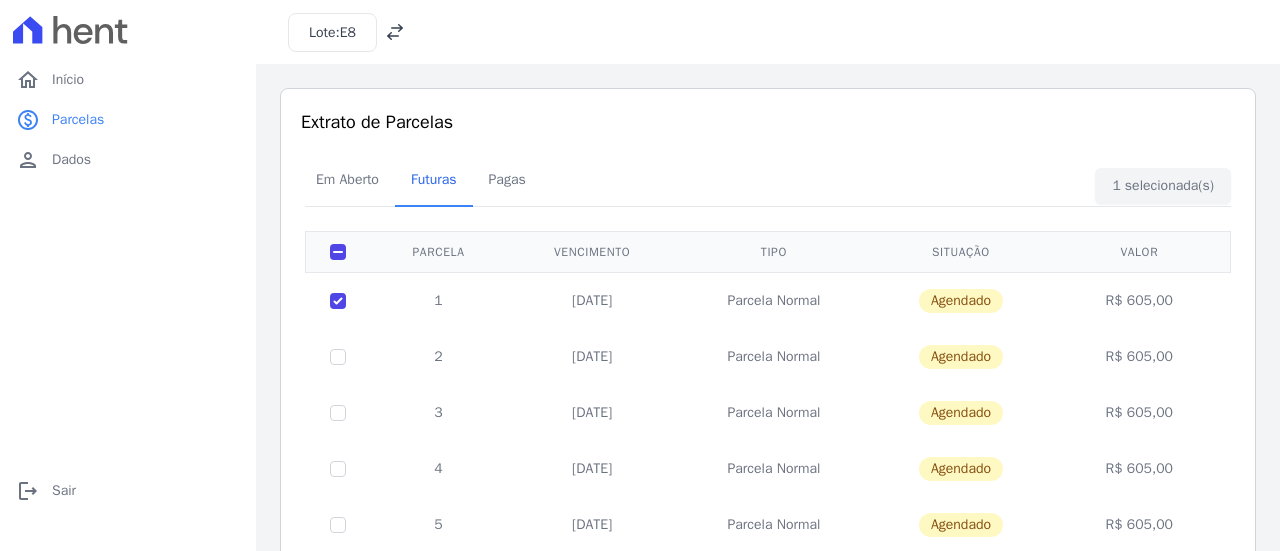 click on "25/07/2025" at bounding box center (592, 300) 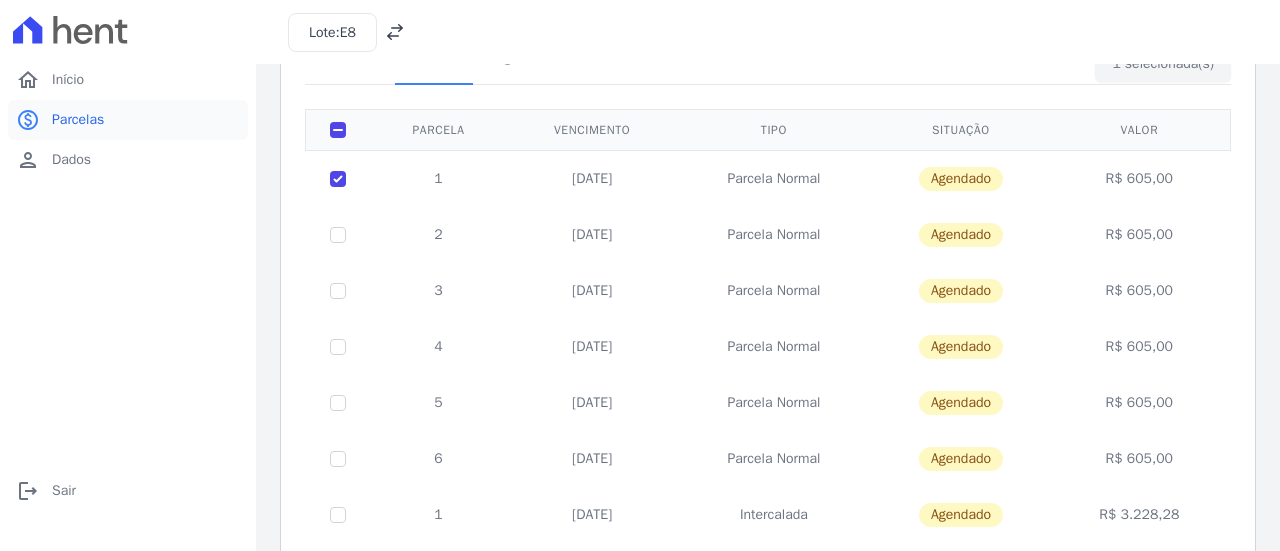 scroll, scrollTop: 0, scrollLeft: 0, axis: both 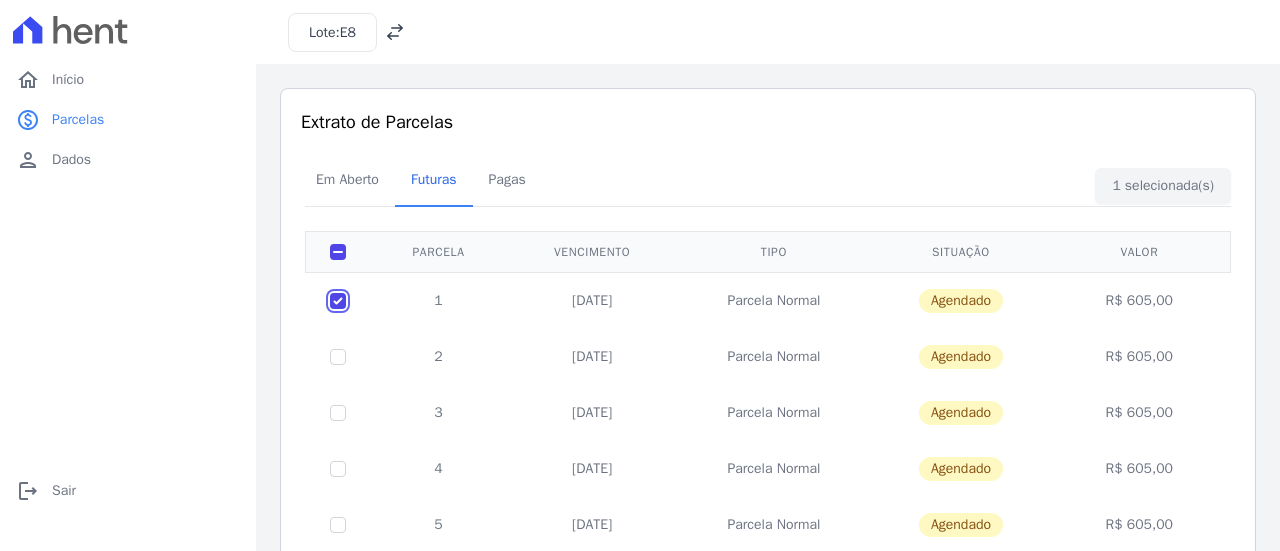 click at bounding box center (338, 301) 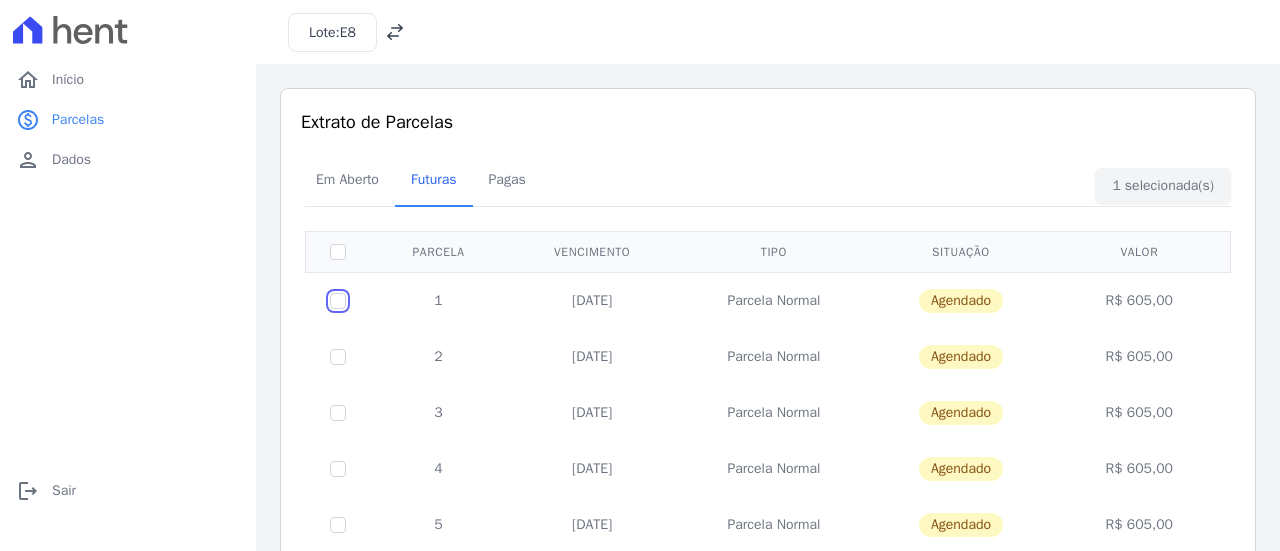 checkbox on "false" 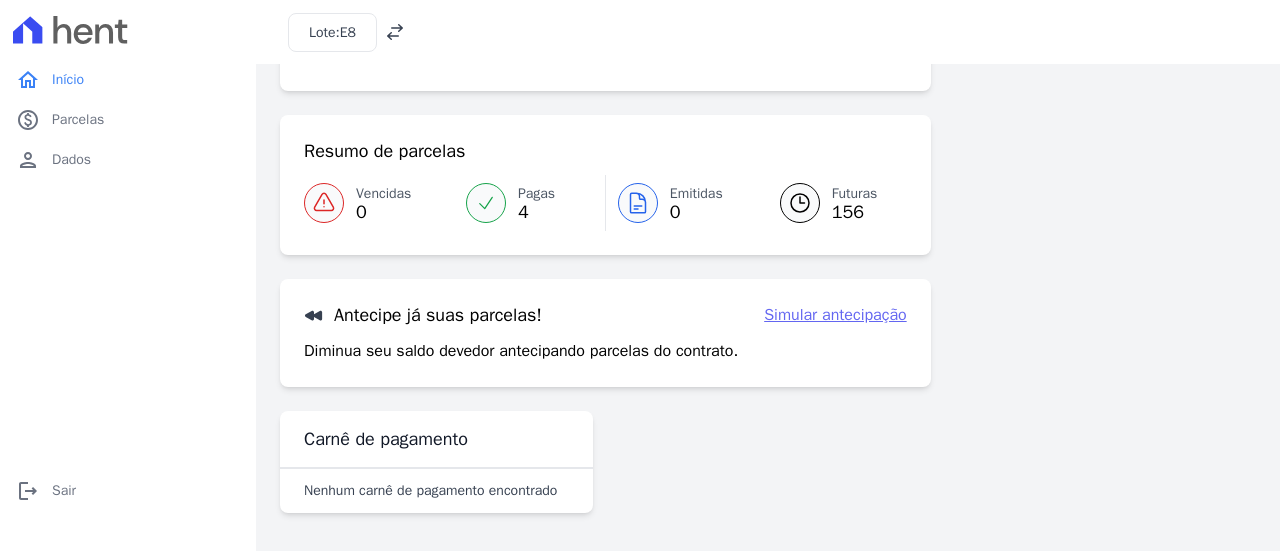 scroll, scrollTop: 136, scrollLeft: 0, axis: vertical 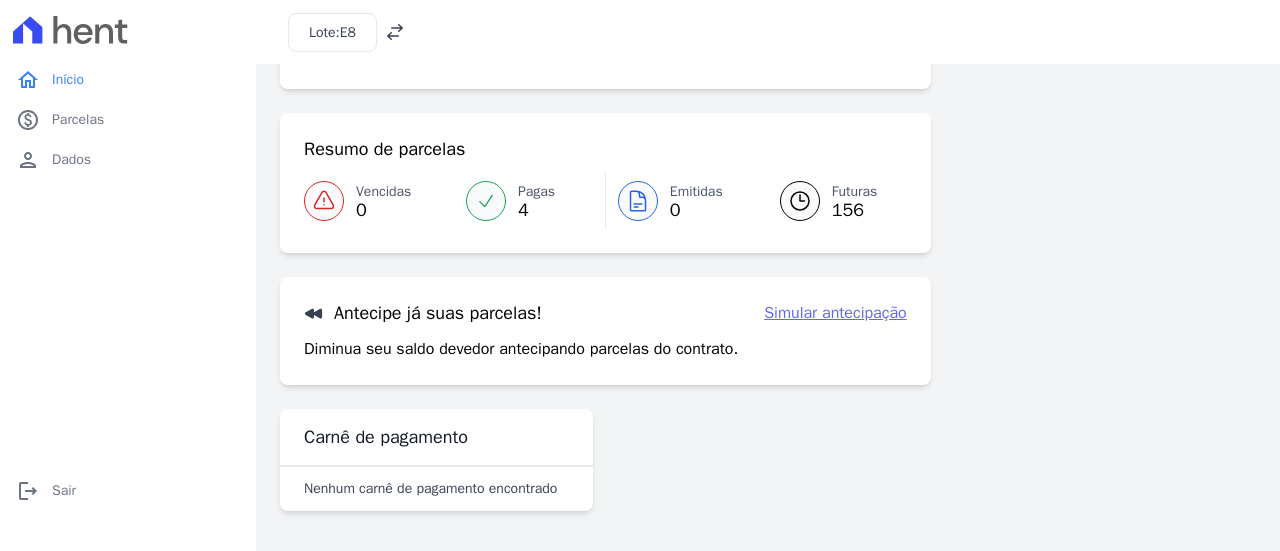 click on "Simular antecipação" at bounding box center [835, 313] 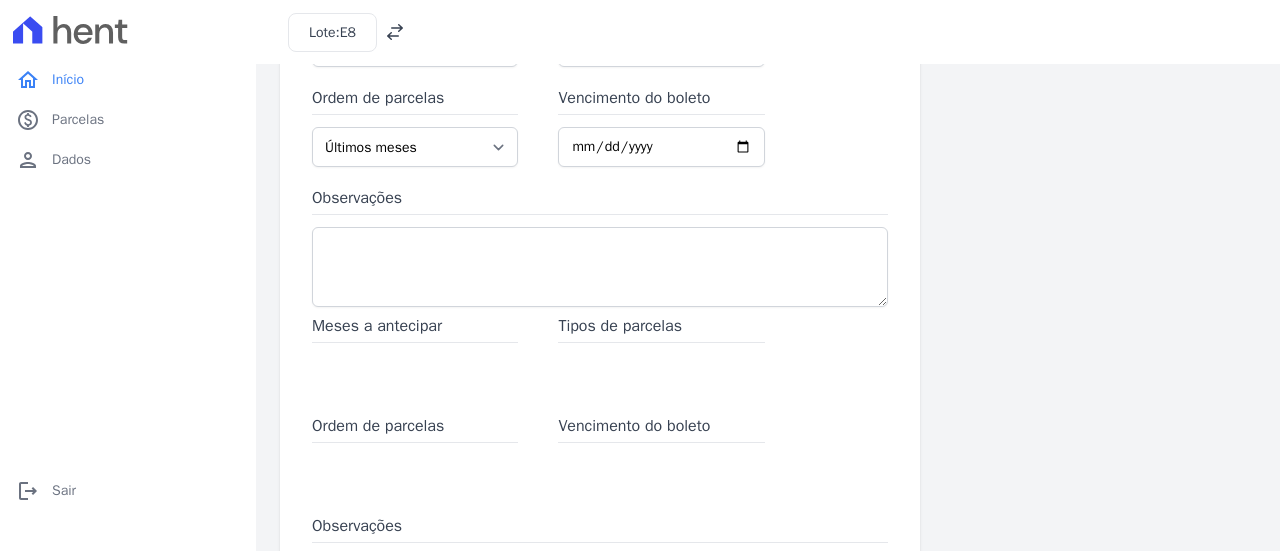scroll, scrollTop: 0, scrollLeft: 0, axis: both 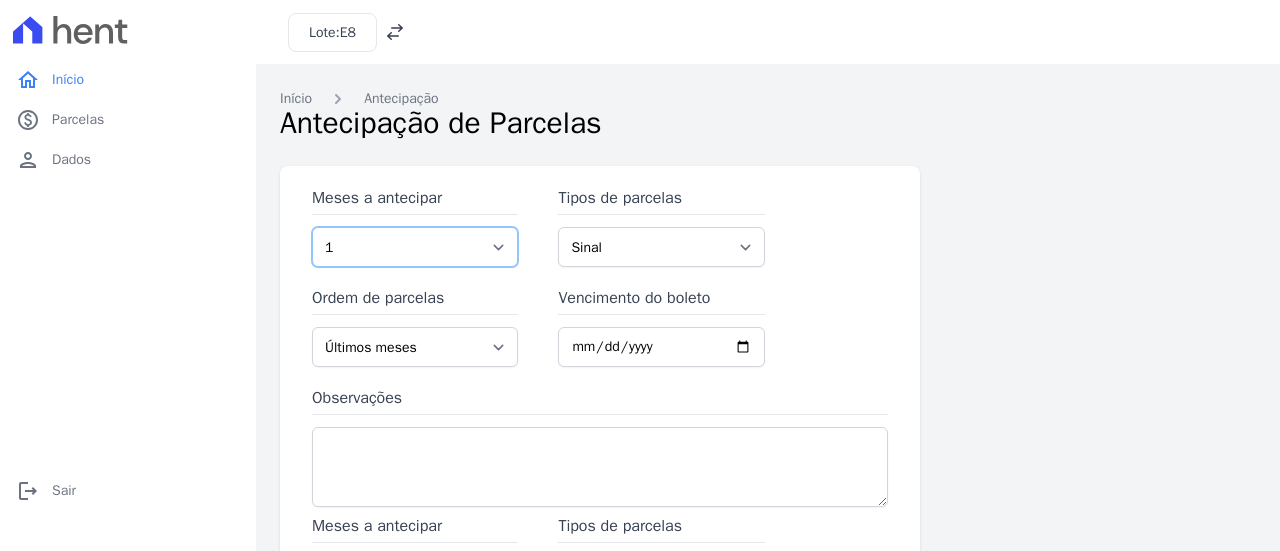 click on "1
2
3
4
5
6
7
8
9
10
11
12
13
14
15
16
17
18
19
20
21
22
23
24
25
26
27
28
29
30
31
32
33
34
35
36
37
38
39
40
41
42
43
44
45
46
47
48
49
50
51
52
53
54
55
56
57
58
59
60
61
62
63
64
65
66
67
68
69
70
71
72
73
74
75
76
77
78
79
80
81
82
83
84
85
86
87
88
89
90
91
92
93
94
95
96
97
98
99
100
101
102
103
104
105
106
107
108
109
110
111
112
113
114
115
116
117
118
119
120
121
122
123
124
125
126
127
128
129
130
131
132
133
134
135
136
137
138
139
140
141
142
143
144
145
146
147" at bounding box center (415, 247) 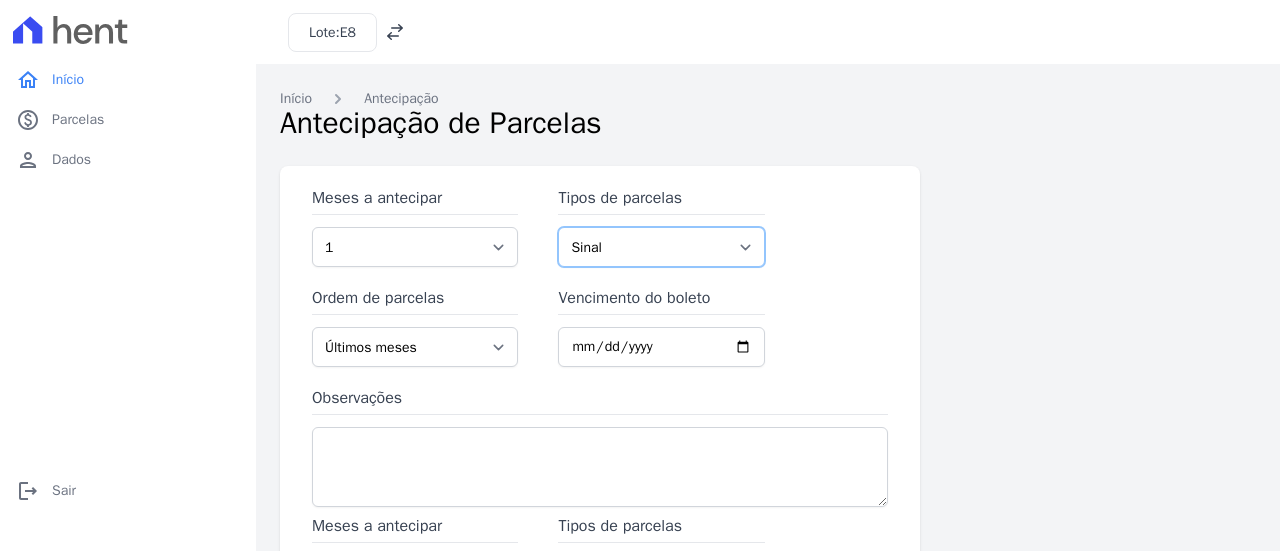 click on "Sinal
Parcela Normal
Intercalada" at bounding box center (661, 247) 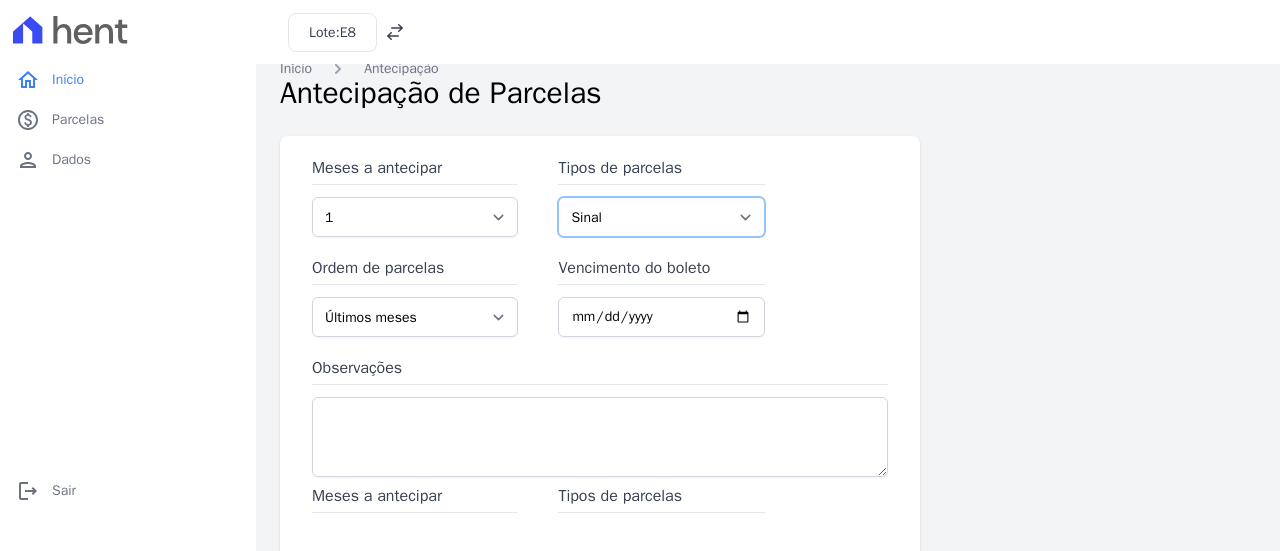 scroll, scrollTop: 0, scrollLeft: 0, axis: both 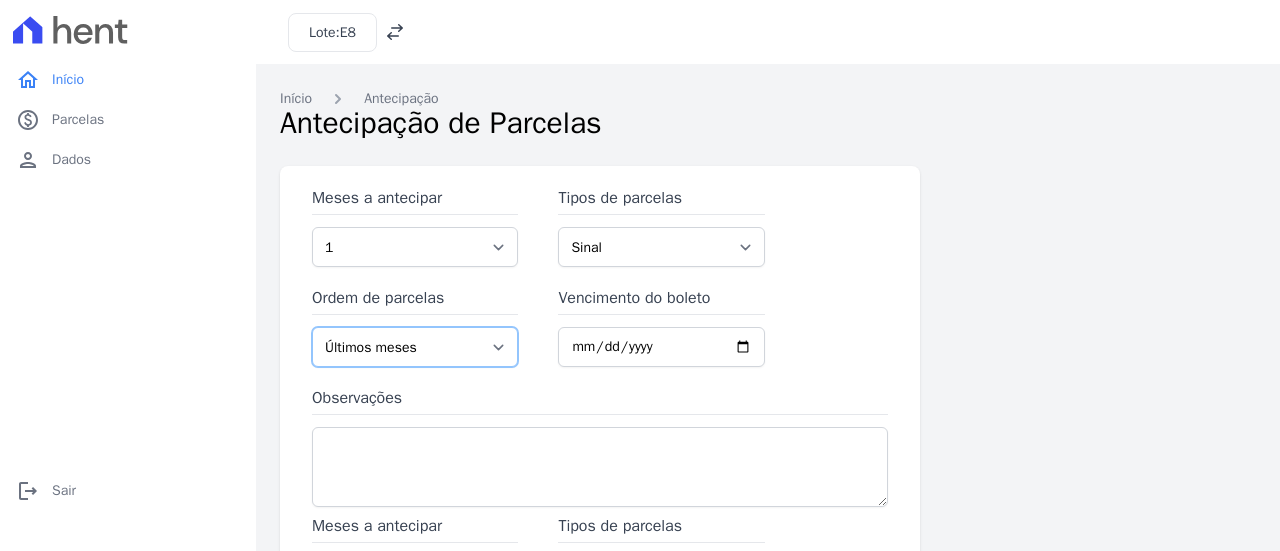 click on "Últimos meses
Primeiros meses" at bounding box center [415, 347] 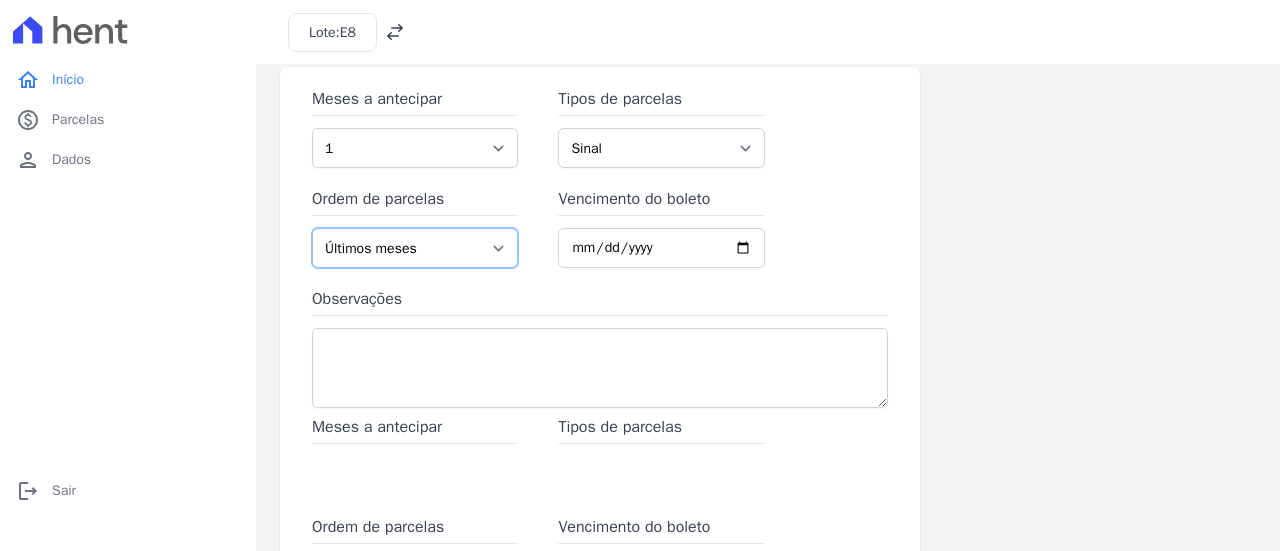 scroll, scrollTop: 0, scrollLeft: 0, axis: both 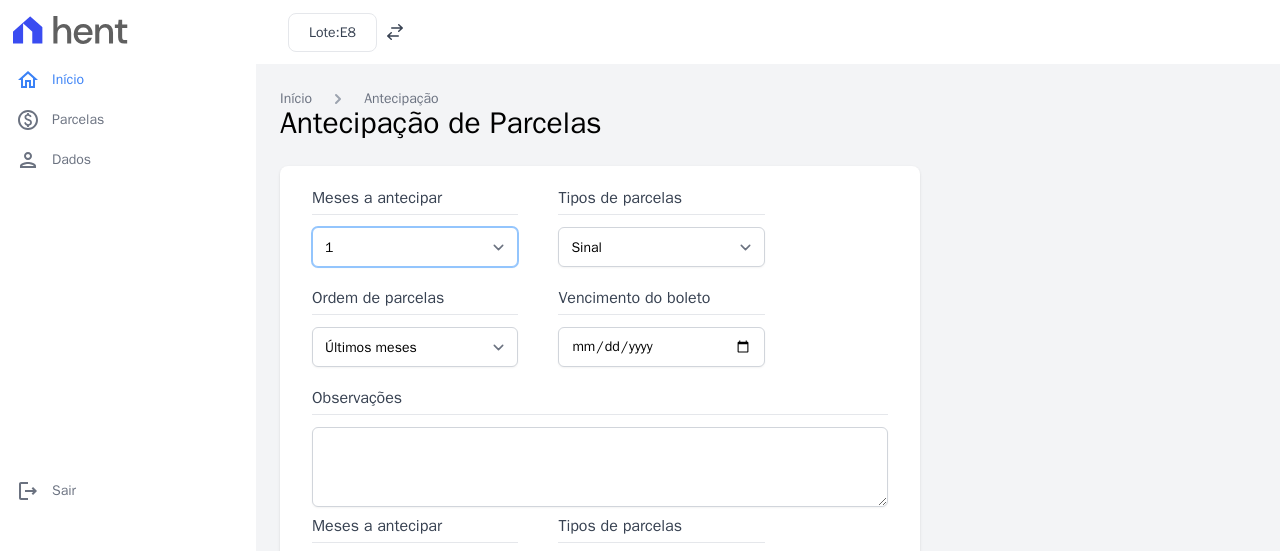 click on "1
2
3
4
5
6
7
8
9
10
11
12
13
14
15
16
17
18
19
20
21
22
23
24
25
26
27
28
29
30
31
32
33
34
35
36
37
38
39
40
41
42
43
44
45
46
47
48
49
50
51
52
53
54
55
56
57
58
59
60
61
62
63
64
65
66
67
68
69
70
71
72
73
74
75
76
77
78
79
80
81
82
83
84
85
86
87
88
89
90
91
92
93
94
95
96
97
98
99
100
101
102
103
104
105
106
107
108
109
110
111
112
113
114
115
116
117
118
119
120
121
122
123
124
125
126
127
128
129
130
131
132
133
134
135
136
137
138
139
140
141
142
143
144
145
146
147" at bounding box center [415, 247] 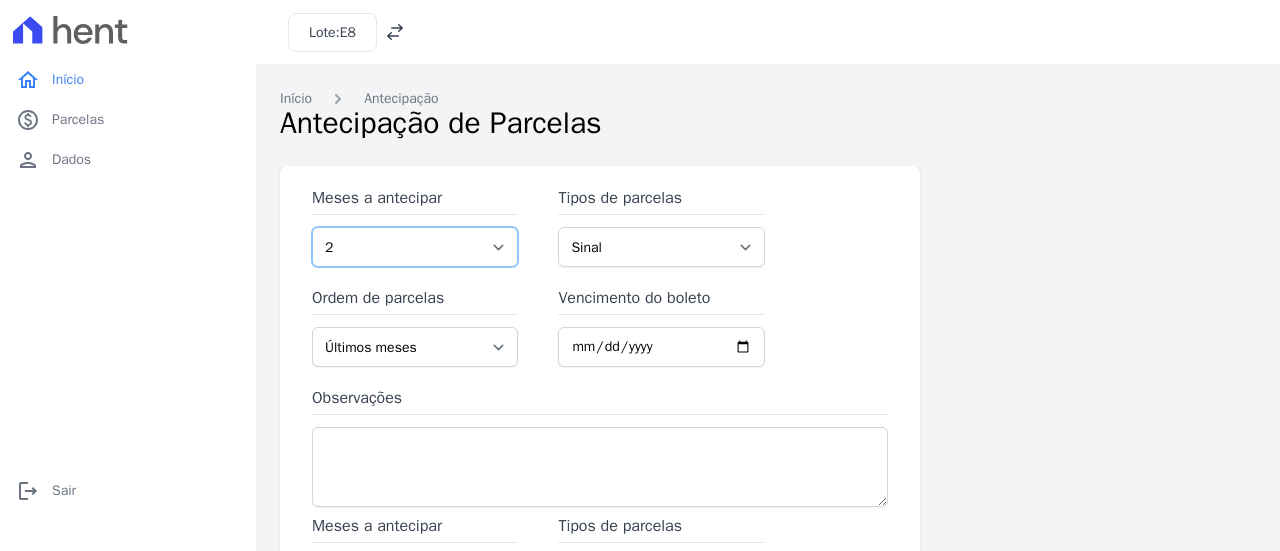 click on "1
2
3
4
5
6
7
8
9
10
11
12
13
14
15
16
17
18
19
20
21
22
23
24
25
26
27
28
29
30
31
32
33
34
35
36
37
38
39
40
41
42
43
44
45
46
47
48
49
50
51
52
53
54
55
56
57
58
59
60
61
62
63
64
65
66
67
68
69
70
71
72
73
74
75
76
77
78
79
80
81
82
83
84
85
86
87
88
89
90
91
92
93
94
95
96
97
98
99
100
101
102
103
104
105
106
107
108
109
110
111
112
113
114
115
116
117
118
119
120
121
122
123
124
125
126
127
128
129
130
131
132
133
134
135
136
137
138
139
140
141
142
143
144
145
146
147" at bounding box center [415, 247] 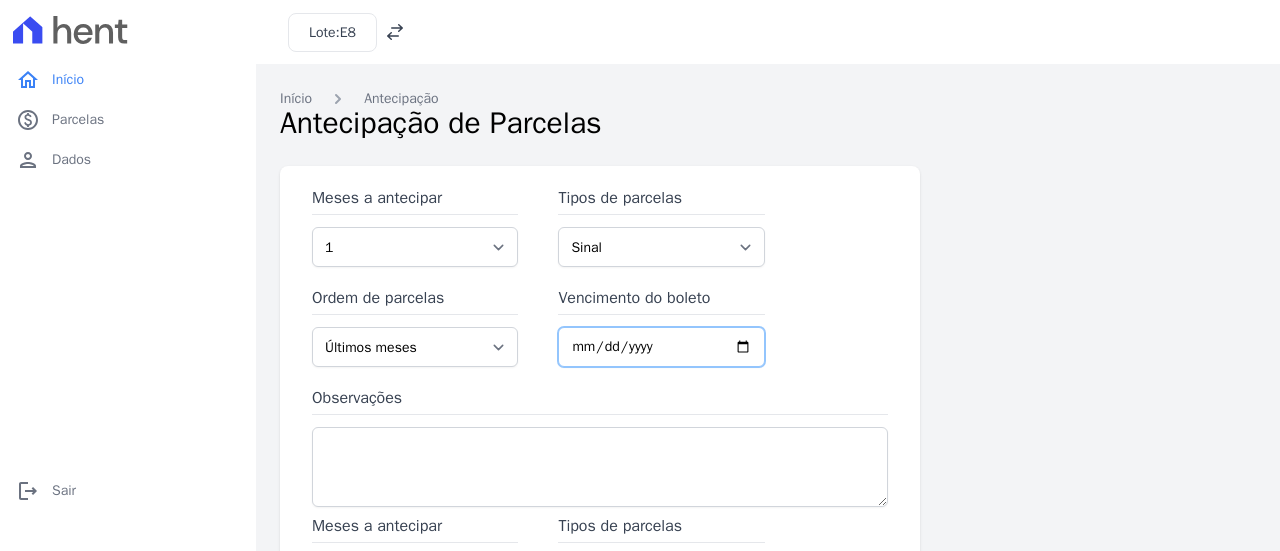click on "Vencimento do boleto" at bounding box center (661, 347) 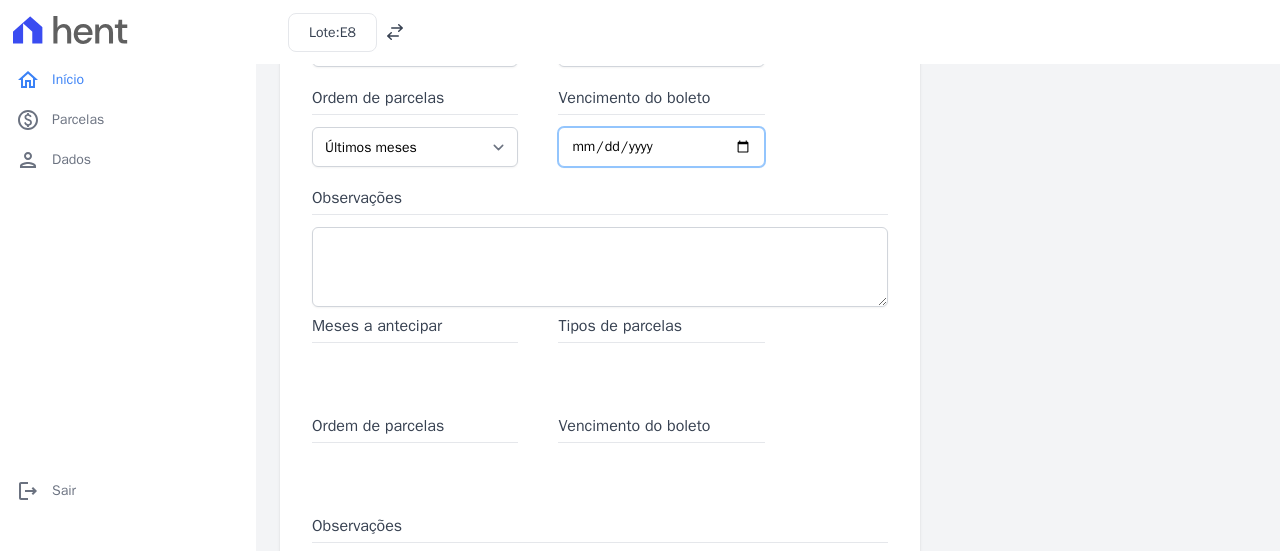 scroll, scrollTop: 399, scrollLeft: 0, axis: vertical 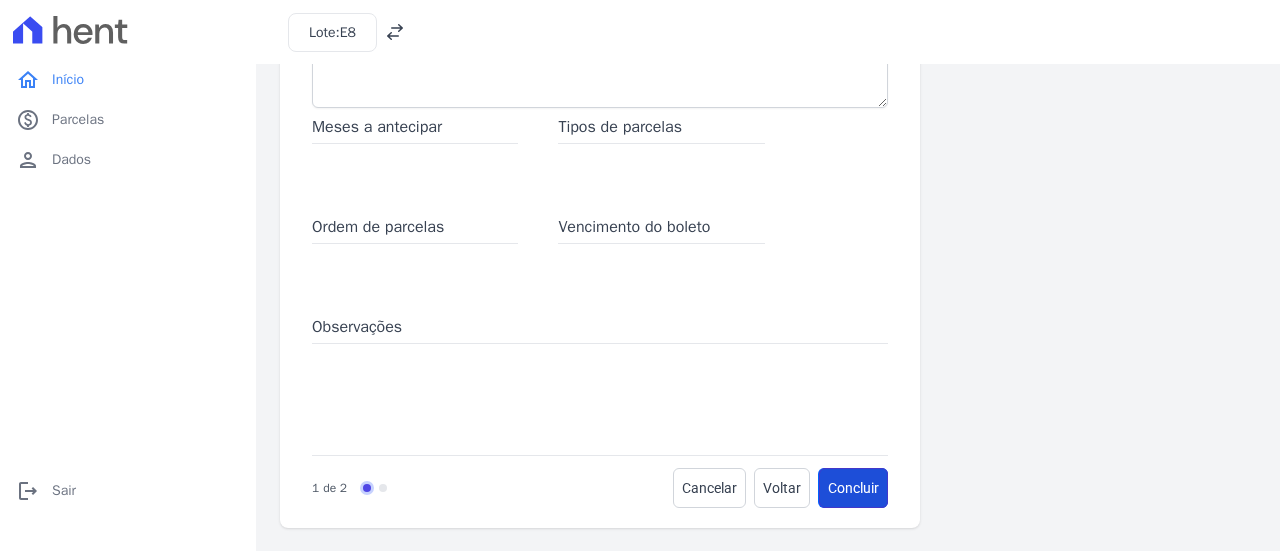 click on "Concluir" at bounding box center [853, 488] 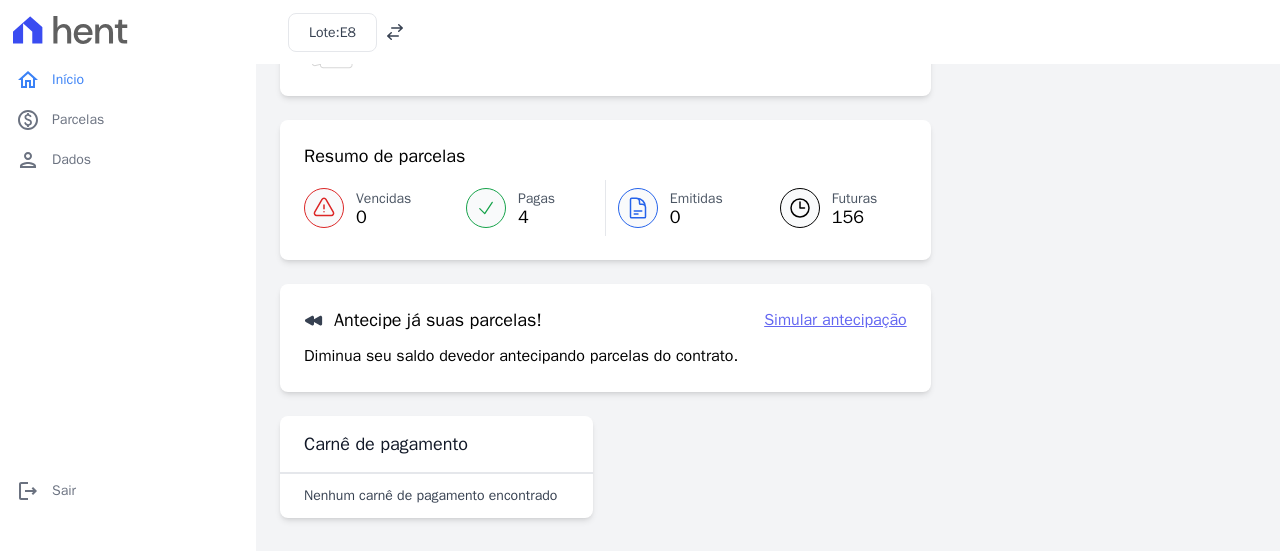 scroll, scrollTop: 136, scrollLeft: 0, axis: vertical 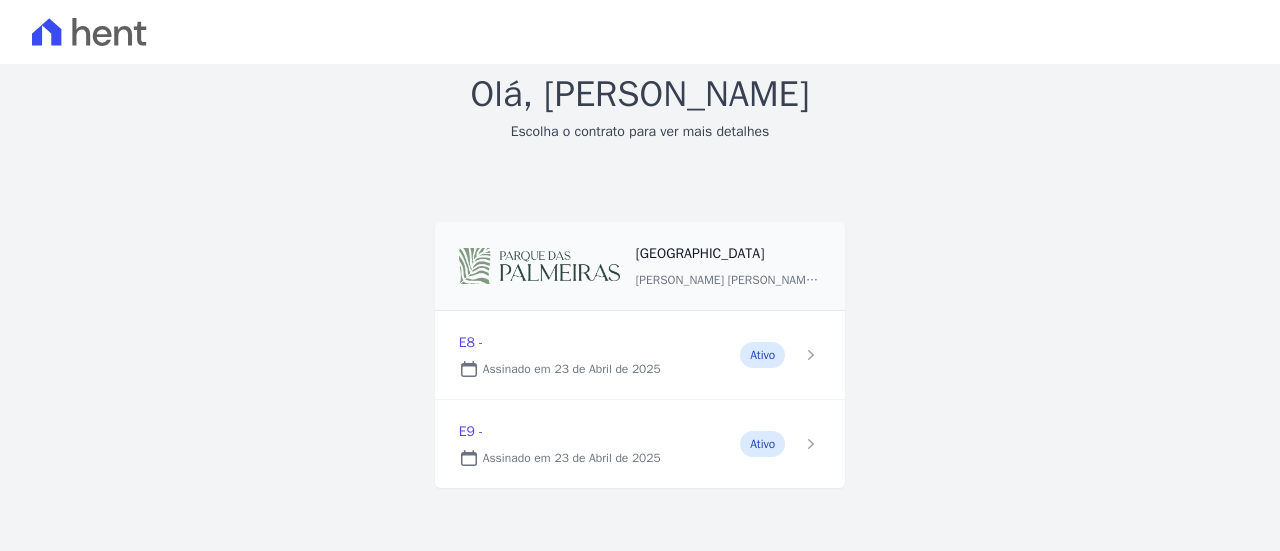 click at bounding box center (640, 444) 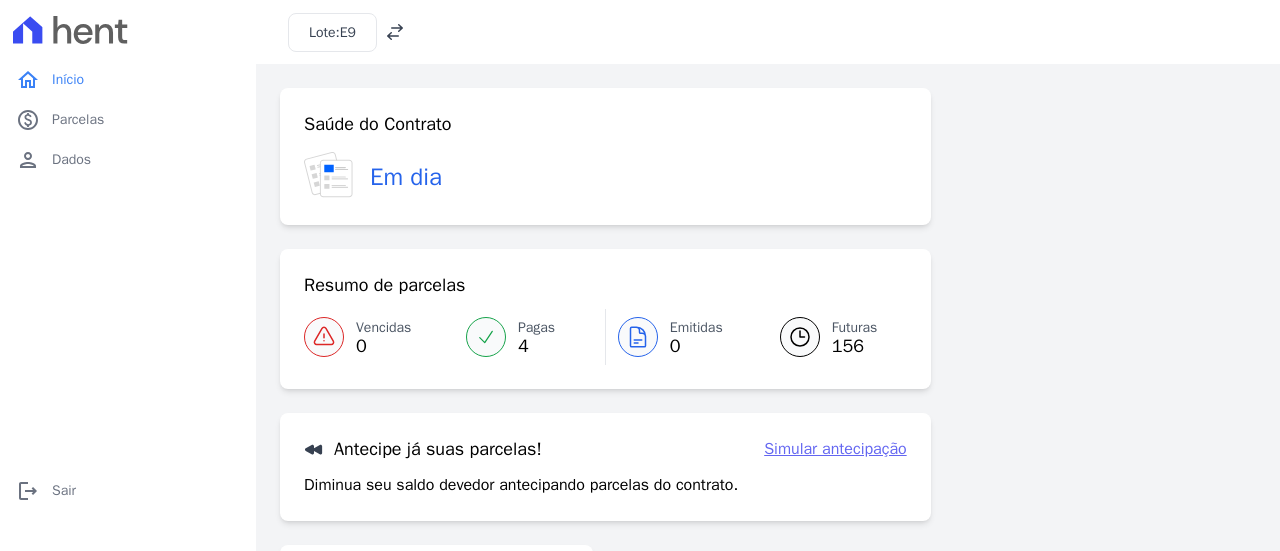 click on "Simular antecipação" at bounding box center (835, 449) 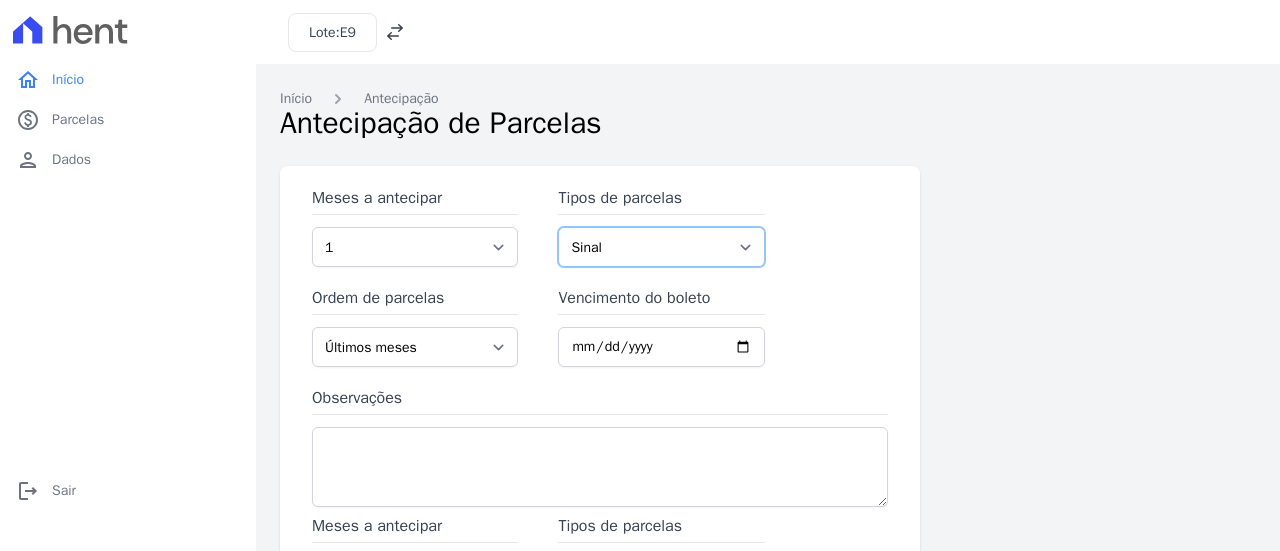 click on "Sinal
Parcela Normal" at bounding box center (661, 247) 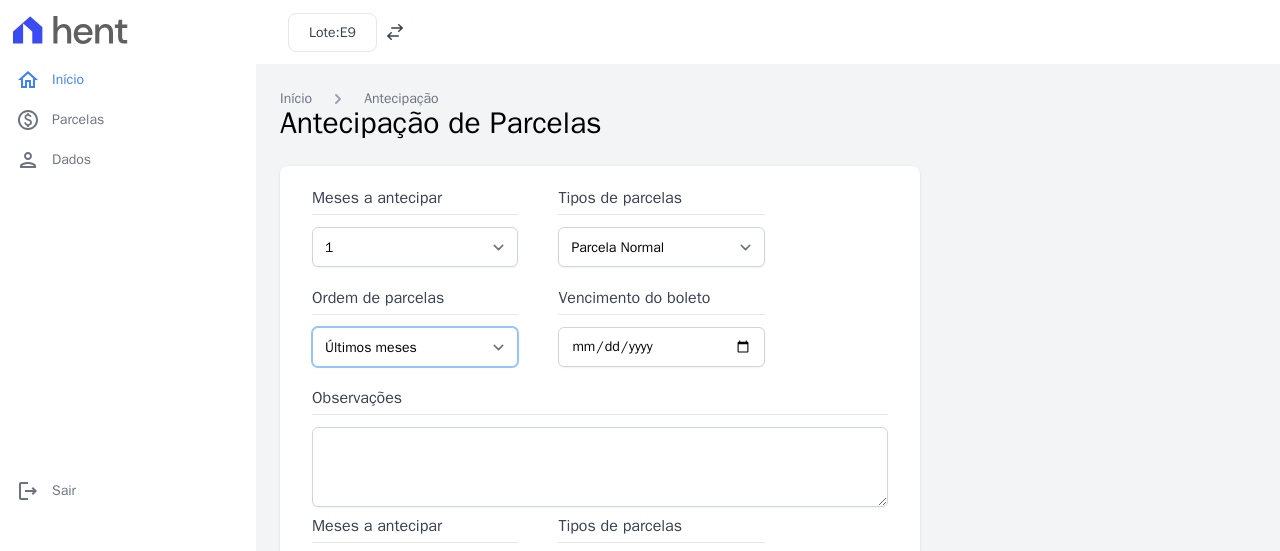 click on "Últimos meses
Primeiros meses" at bounding box center [415, 347] 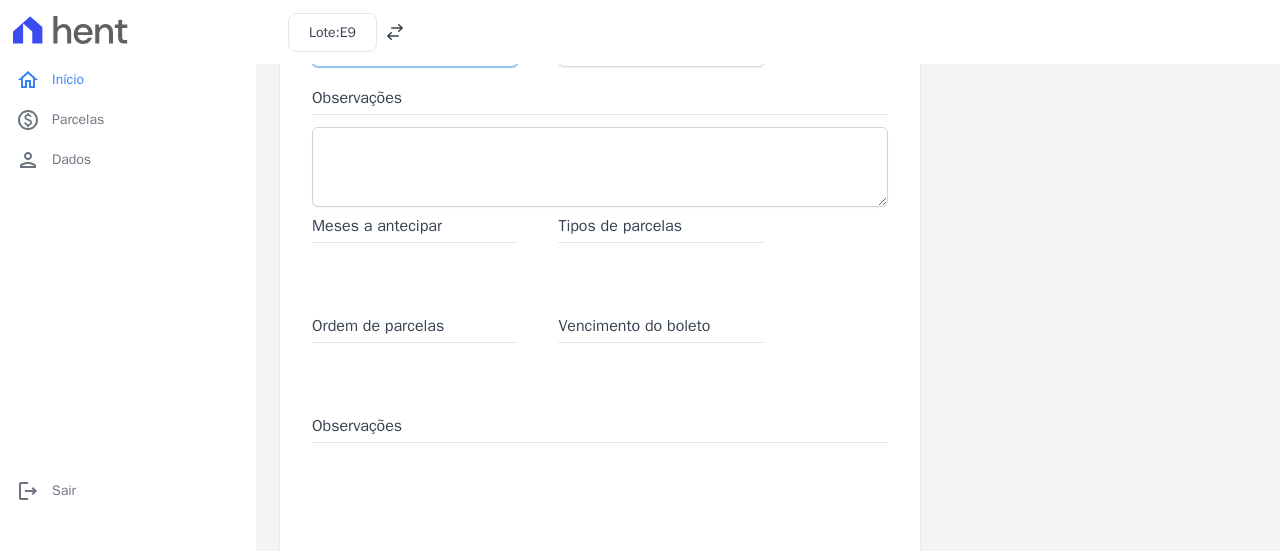 scroll, scrollTop: 399, scrollLeft: 0, axis: vertical 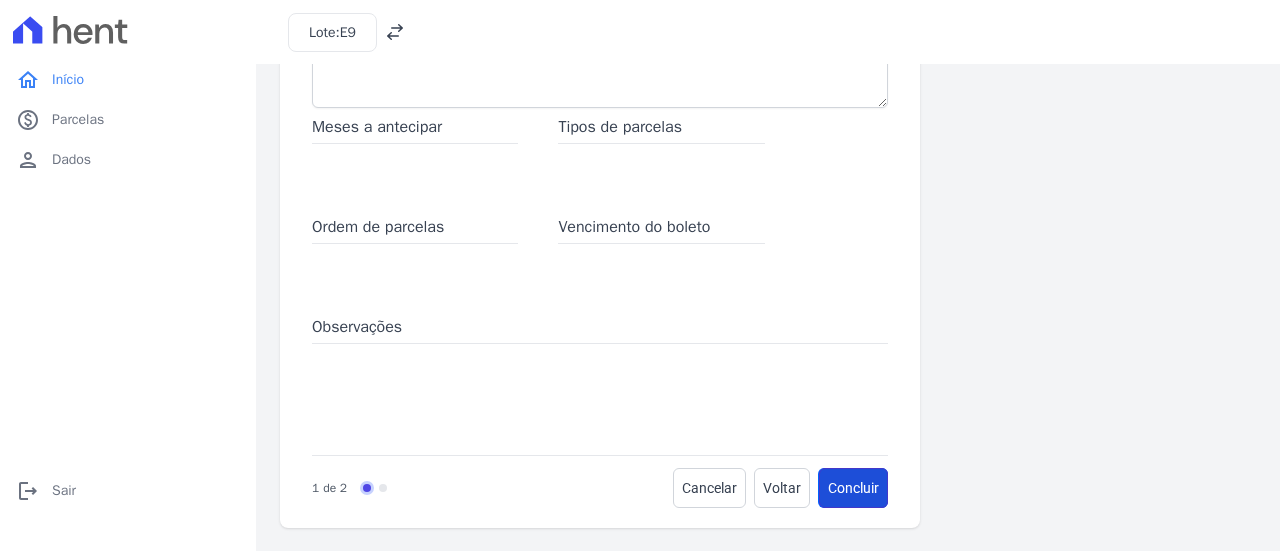 click on "Concluir" at bounding box center (853, 488) 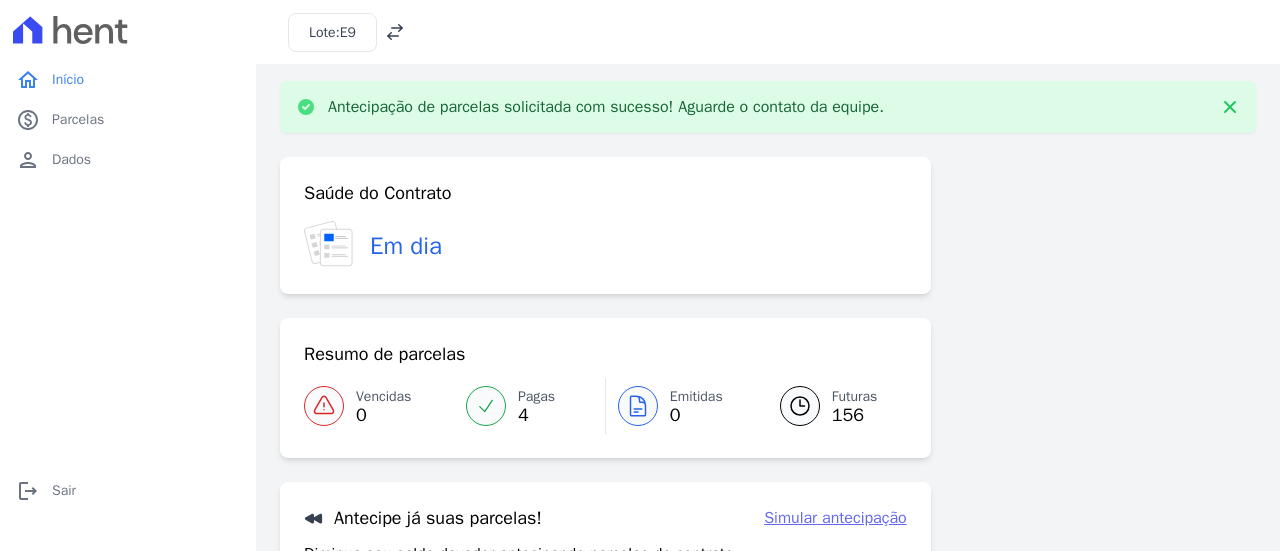 scroll, scrollTop: 0, scrollLeft: 0, axis: both 